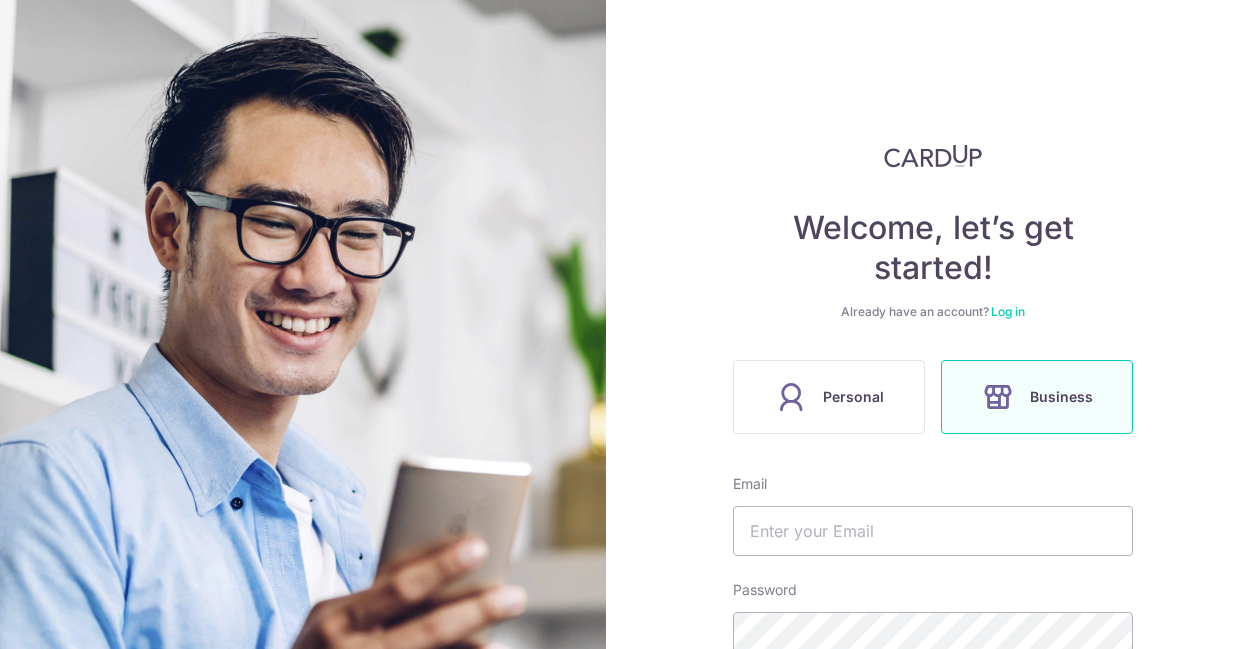 scroll, scrollTop: 0, scrollLeft: 0, axis: both 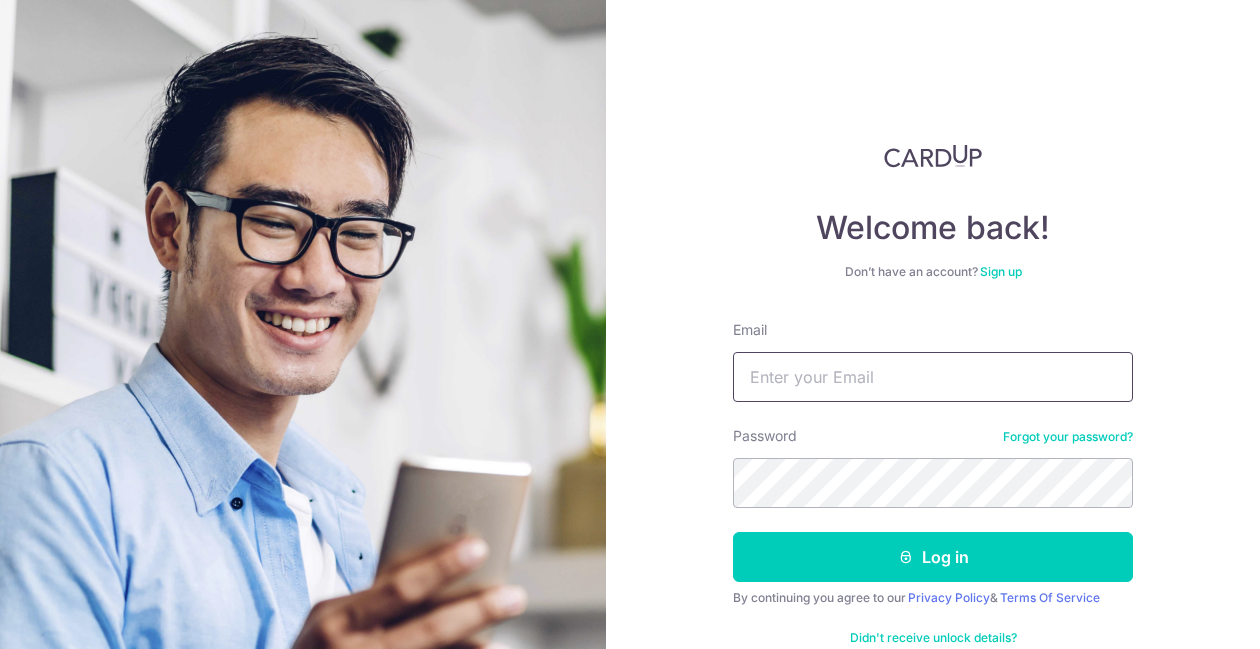 click on "Email" at bounding box center [933, 377] 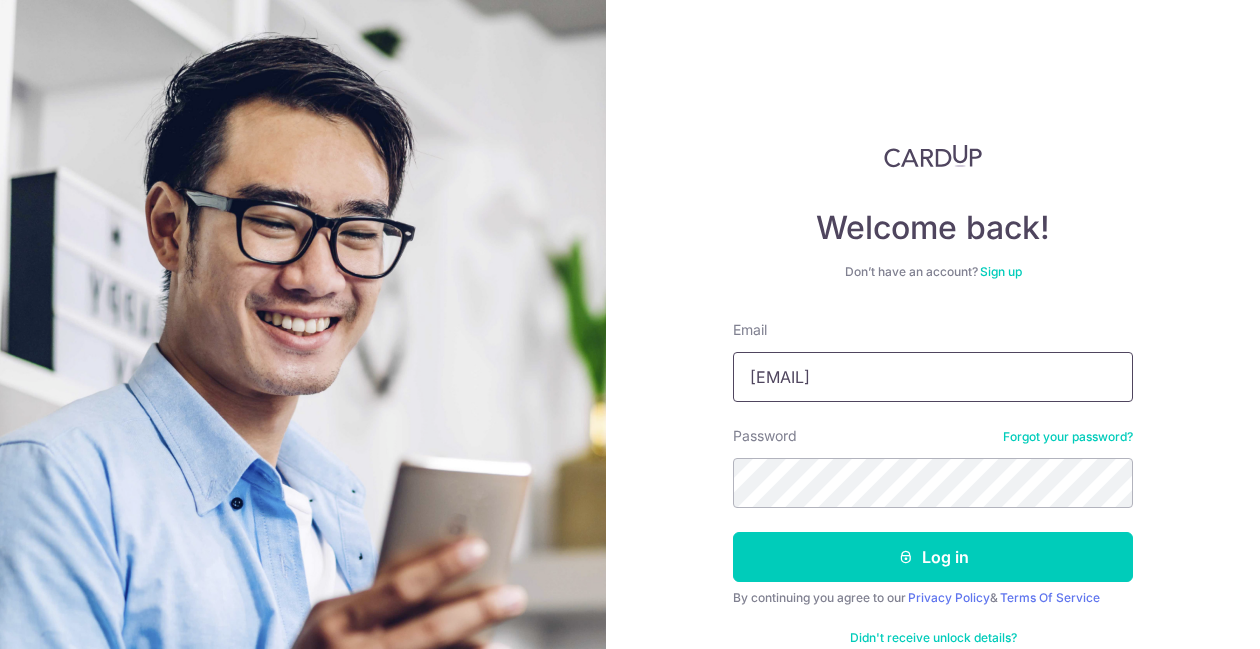 type on "resosl@hotmail.com" 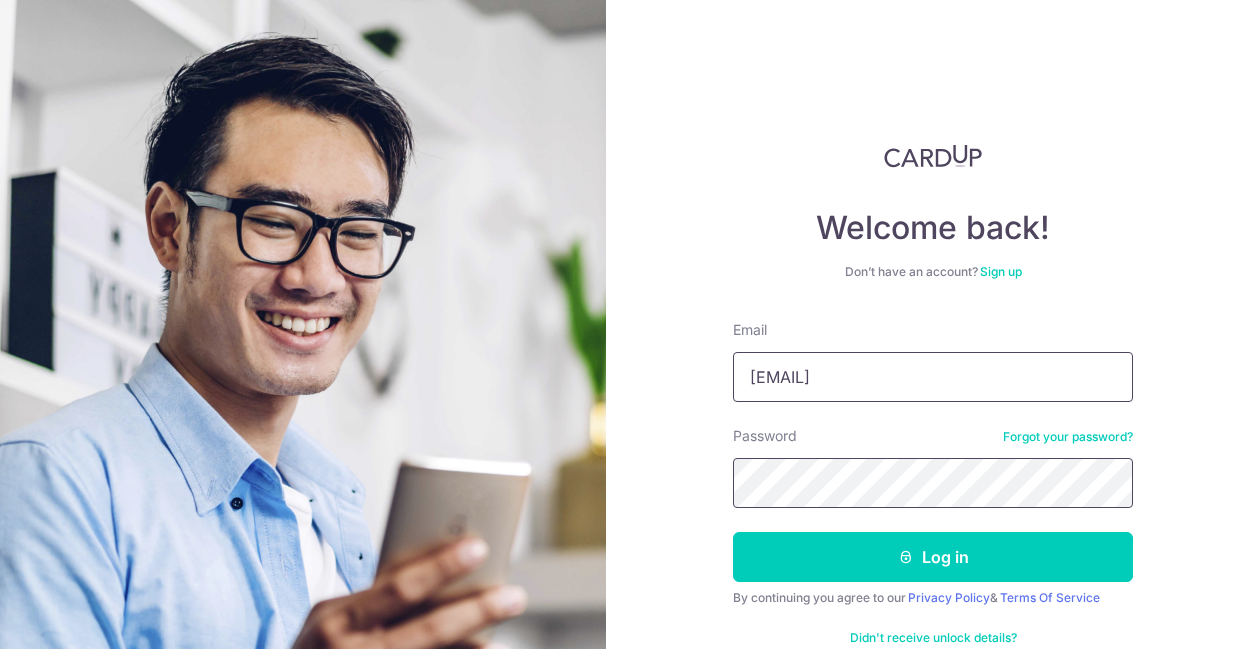 click on "Log in" at bounding box center (933, 557) 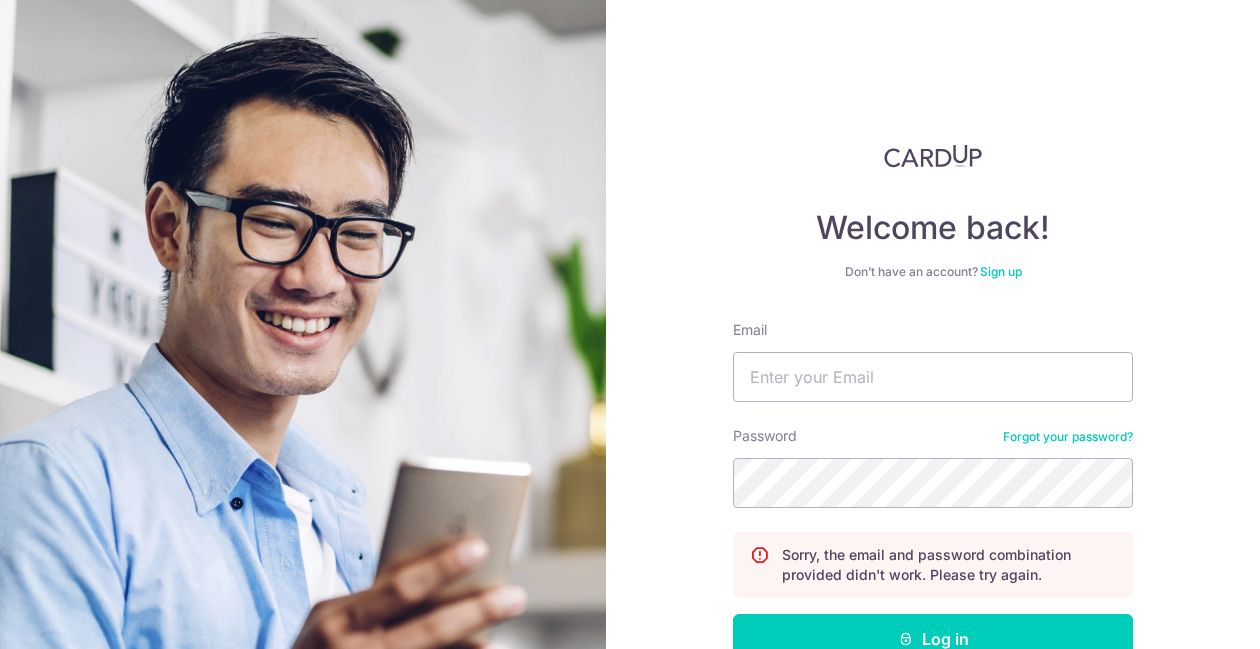 scroll, scrollTop: 0, scrollLeft: 0, axis: both 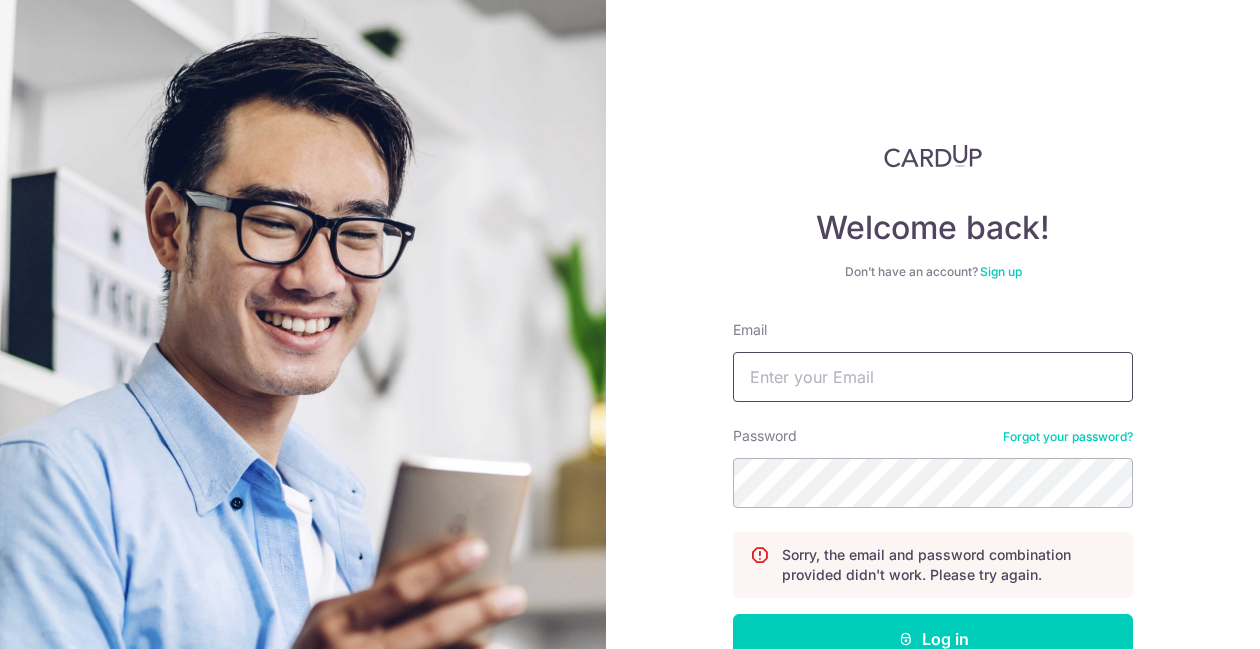 click on "Email" at bounding box center [933, 377] 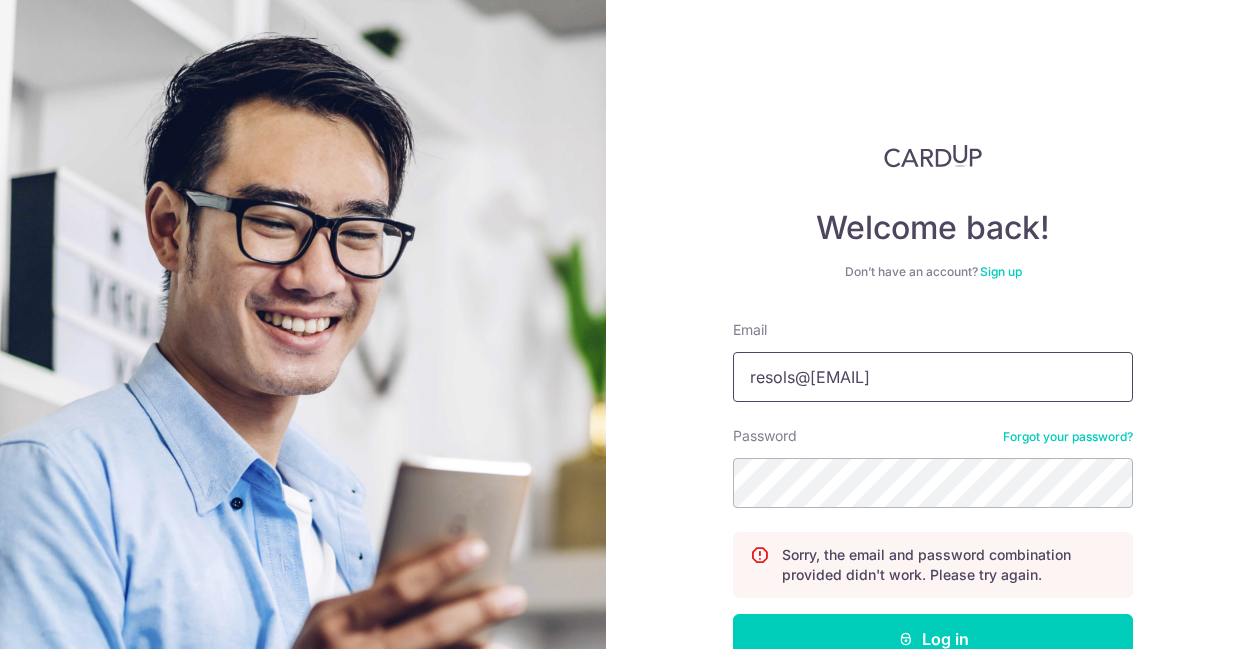 type on "resols@hotmail.com" 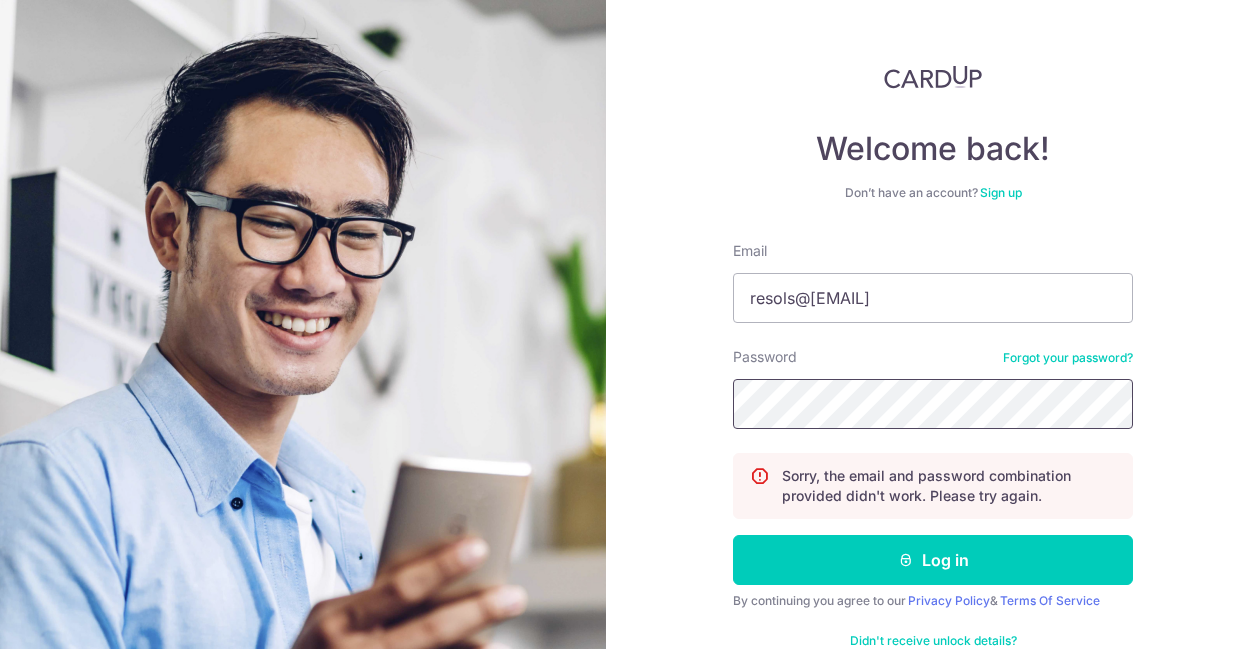 scroll, scrollTop: 113, scrollLeft: 0, axis: vertical 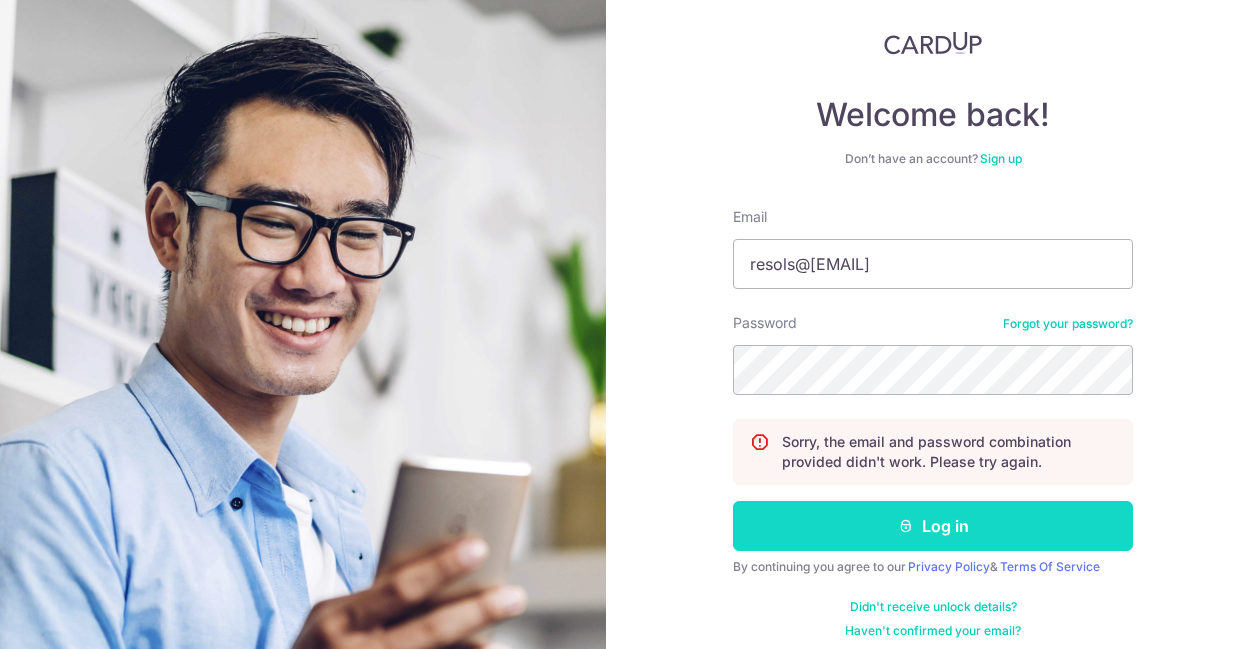 click on "Log in" at bounding box center [933, 526] 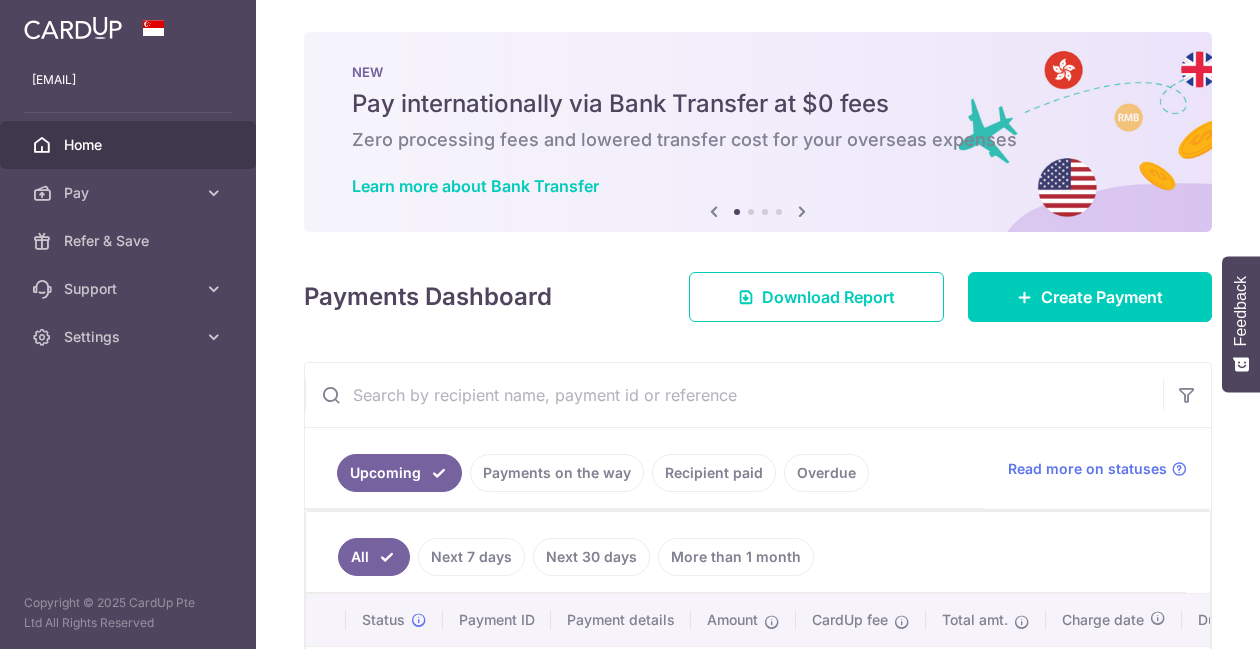 scroll, scrollTop: 0, scrollLeft: 0, axis: both 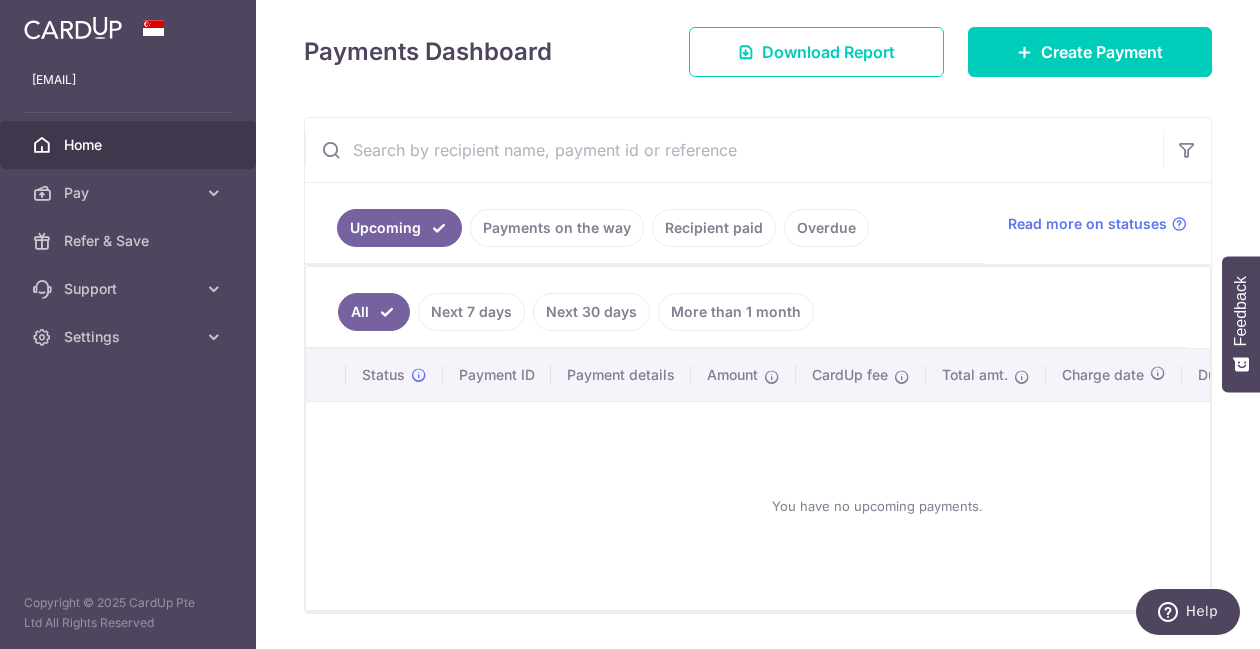click on "More than 1 month" at bounding box center (736, 312) 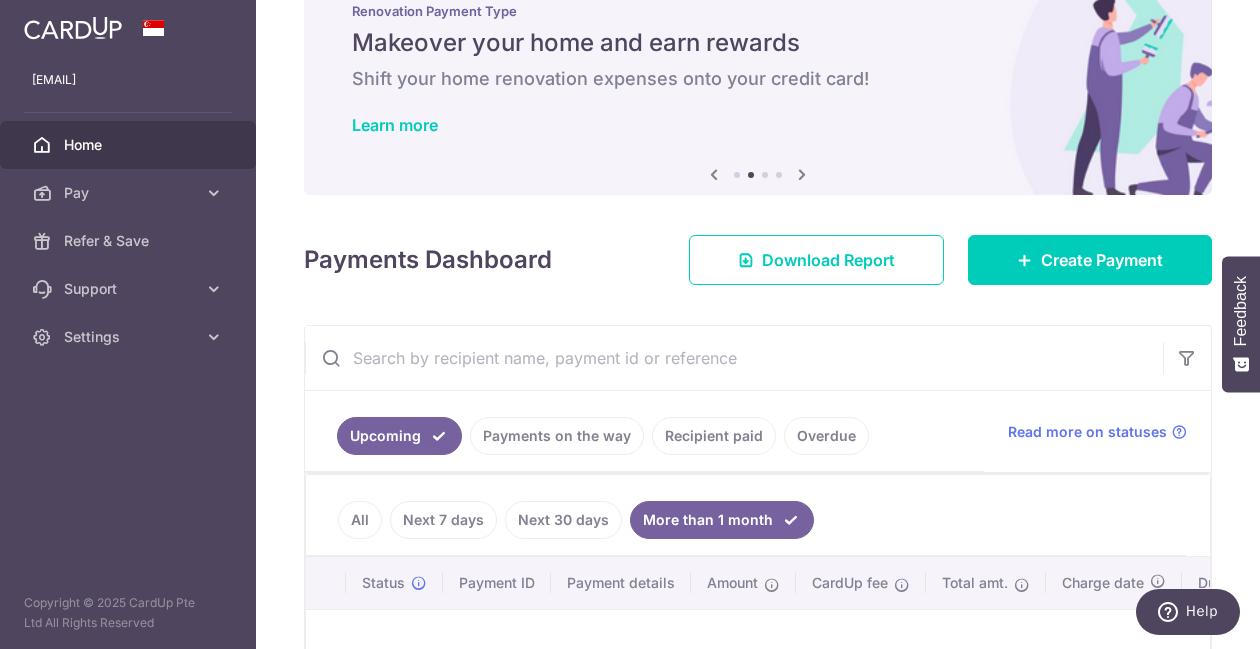 scroll, scrollTop: 0, scrollLeft: 0, axis: both 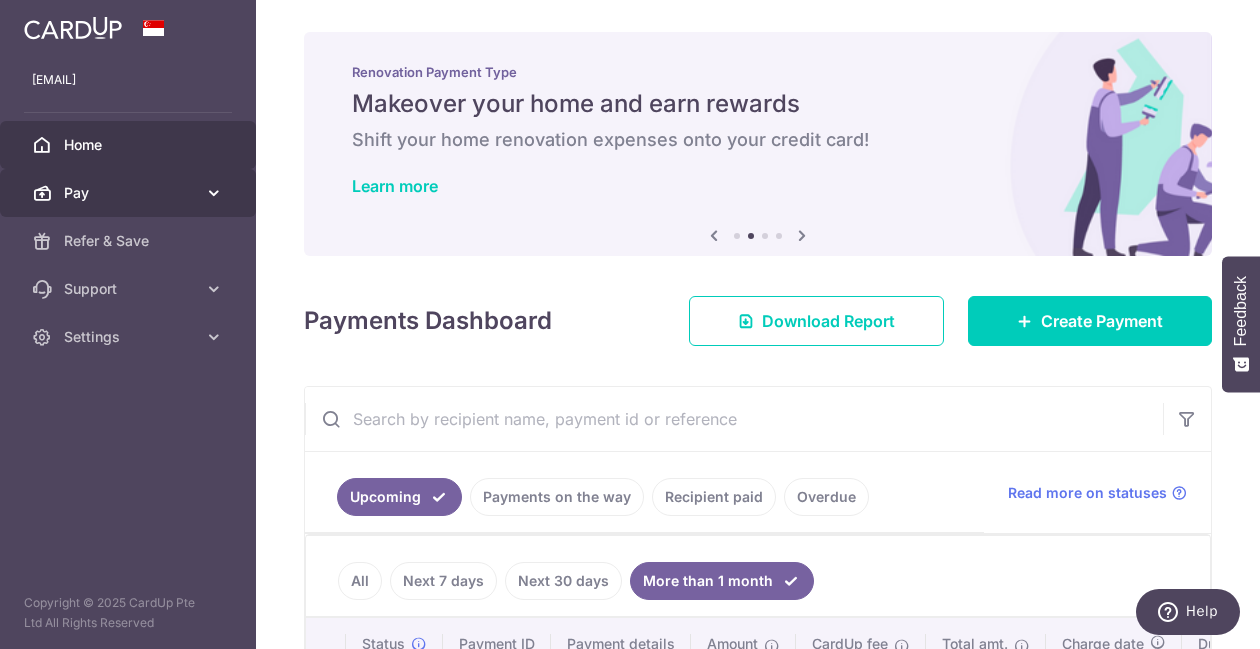 click on "Pay" at bounding box center (130, 193) 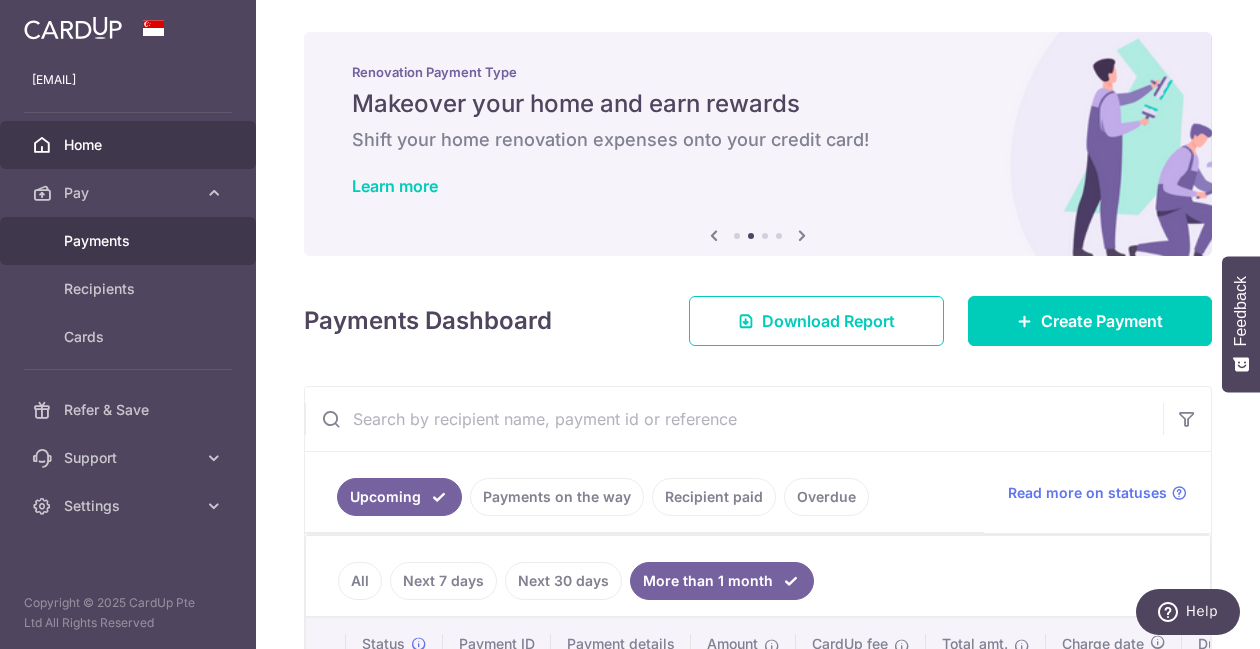 click on "Payments" at bounding box center [130, 241] 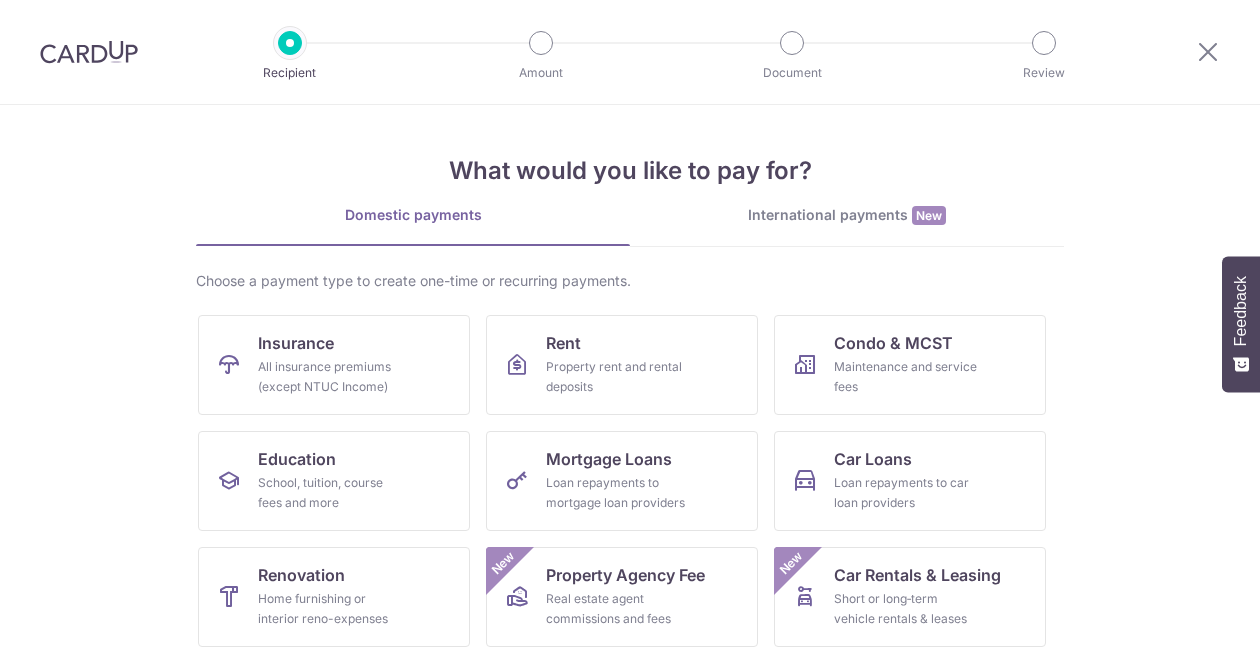 scroll, scrollTop: 0, scrollLeft: 0, axis: both 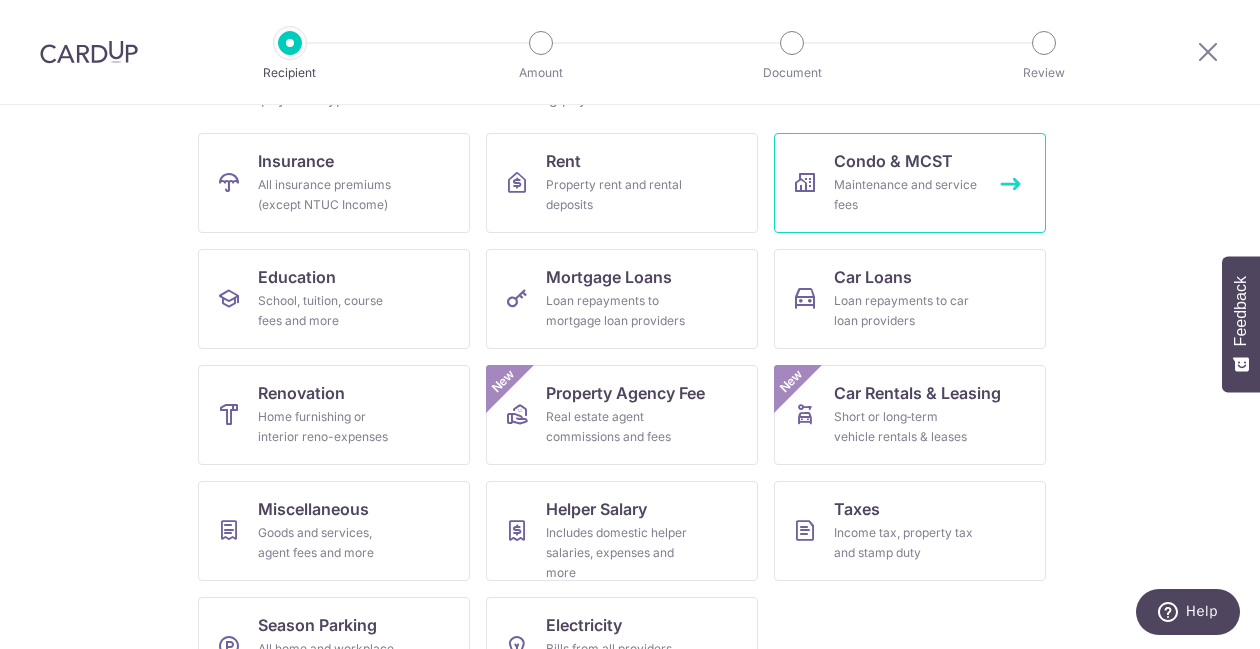 click on "Condo & MCST Maintenance and service fees" at bounding box center [910, 183] 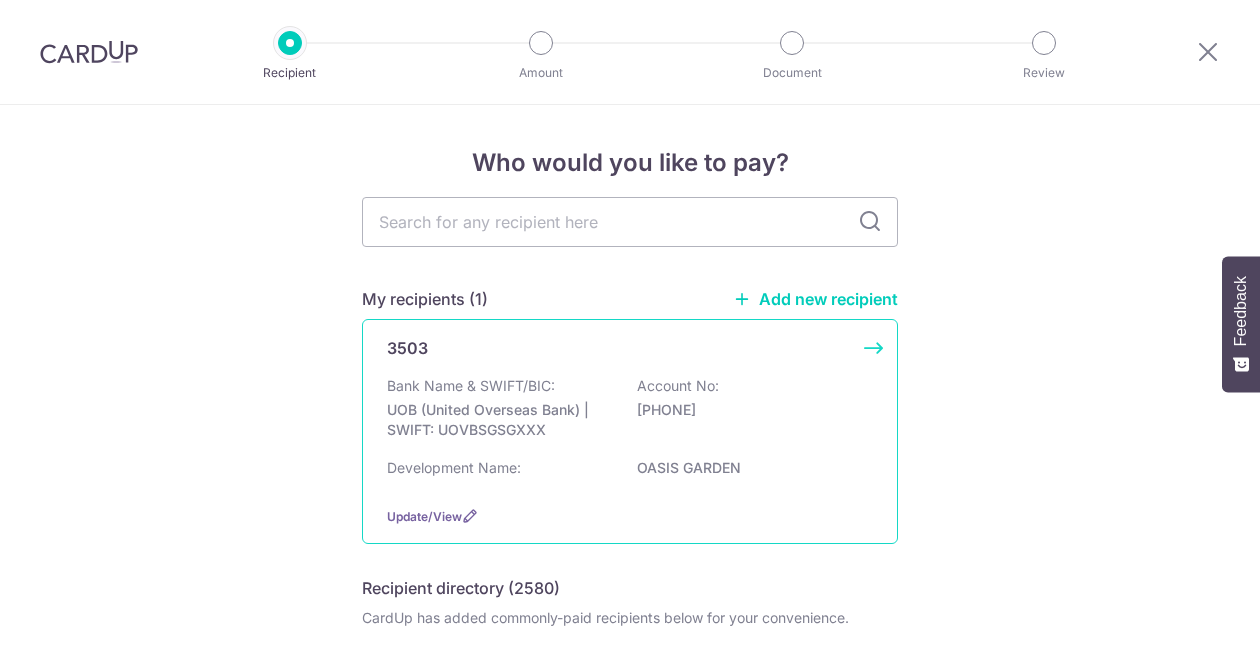 scroll, scrollTop: 0, scrollLeft: 0, axis: both 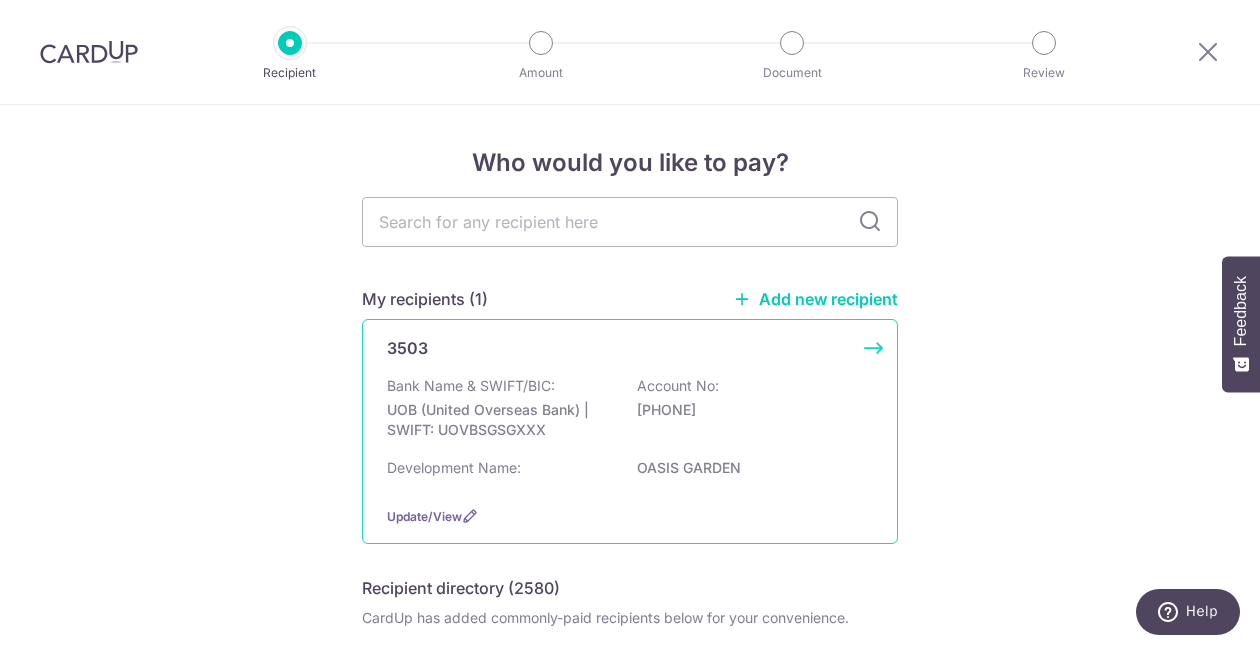click on "Bank Name & SWIFT/BIC:" at bounding box center (471, 386) 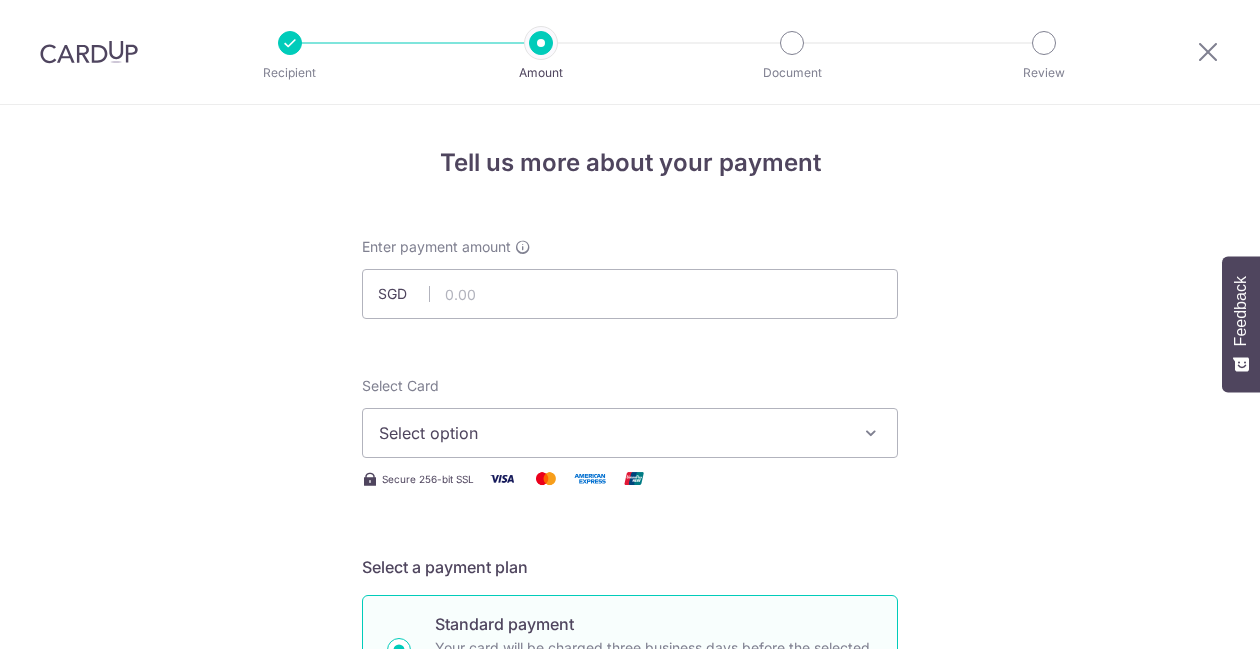 scroll, scrollTop: 0, scrollLeft: 0, axis: both 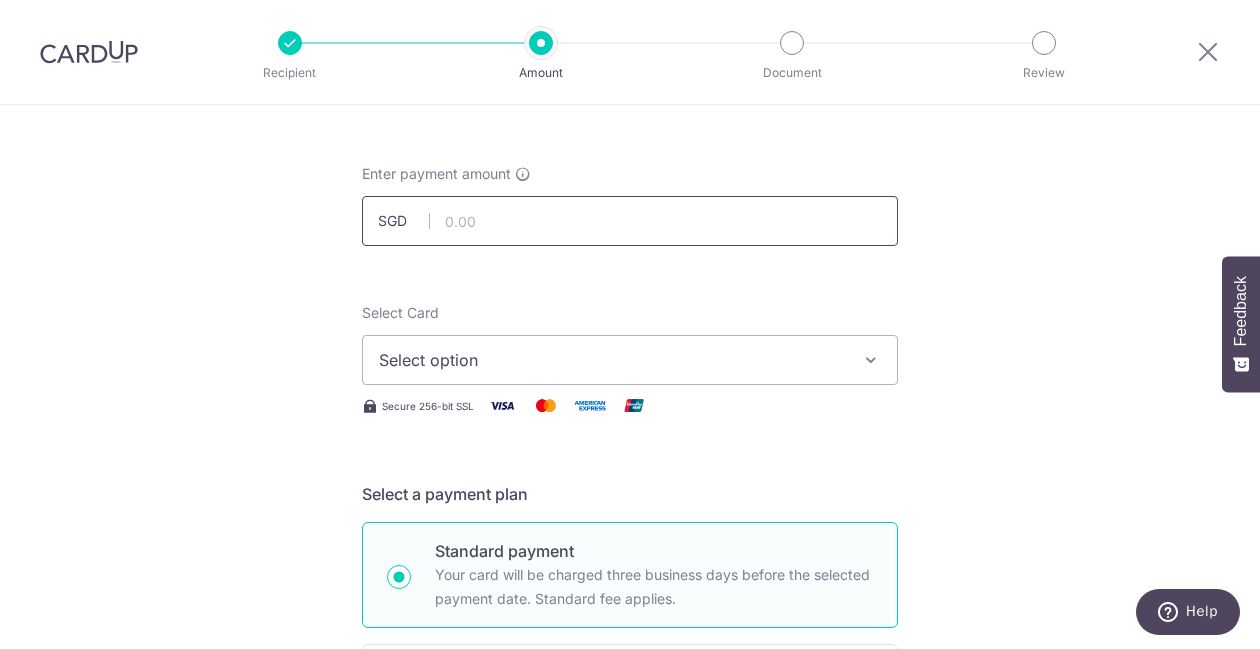 click at bounding box center [630, 221] 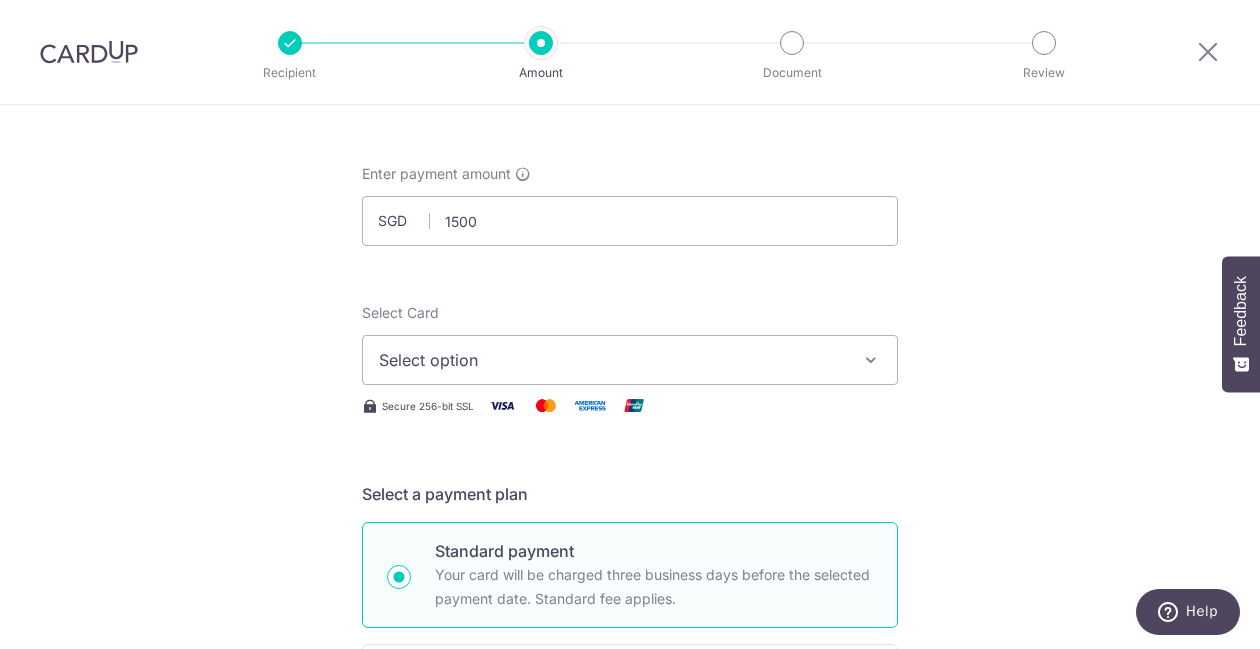 type on "1,500.00" 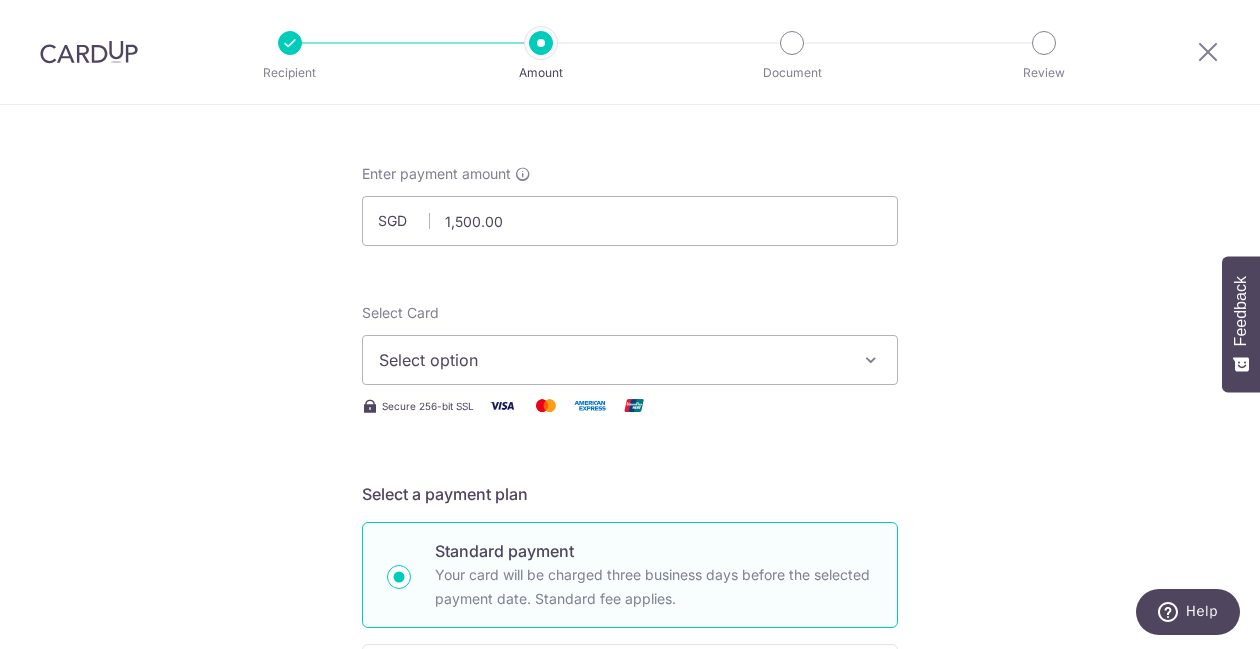 click on "Tell us more about your payment
Enter payment amount
SGD
1,500.00
1500.00
Select Card
Select option
Add credit card
Your Cards
**** 2956
Secure 256-bit SSL
Text
New card details
Card
Secure 256-bit SSL" at bounding box center [630, 936] 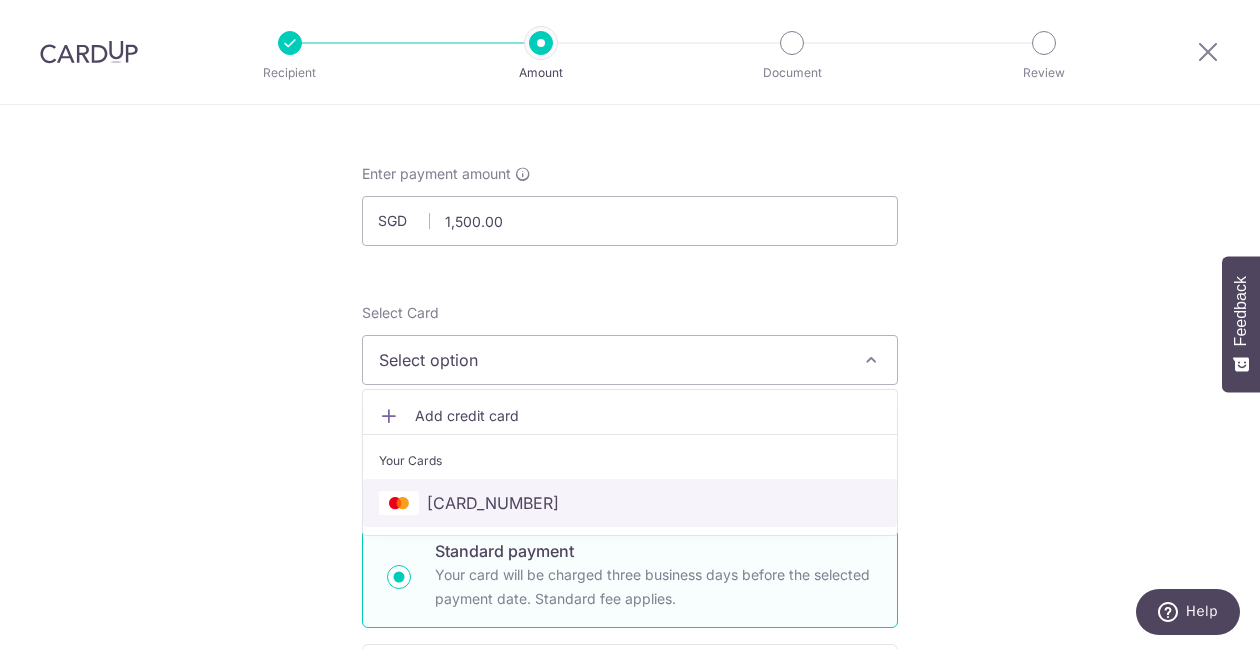 click on "**** 2956" at bounding box center [493, 503] 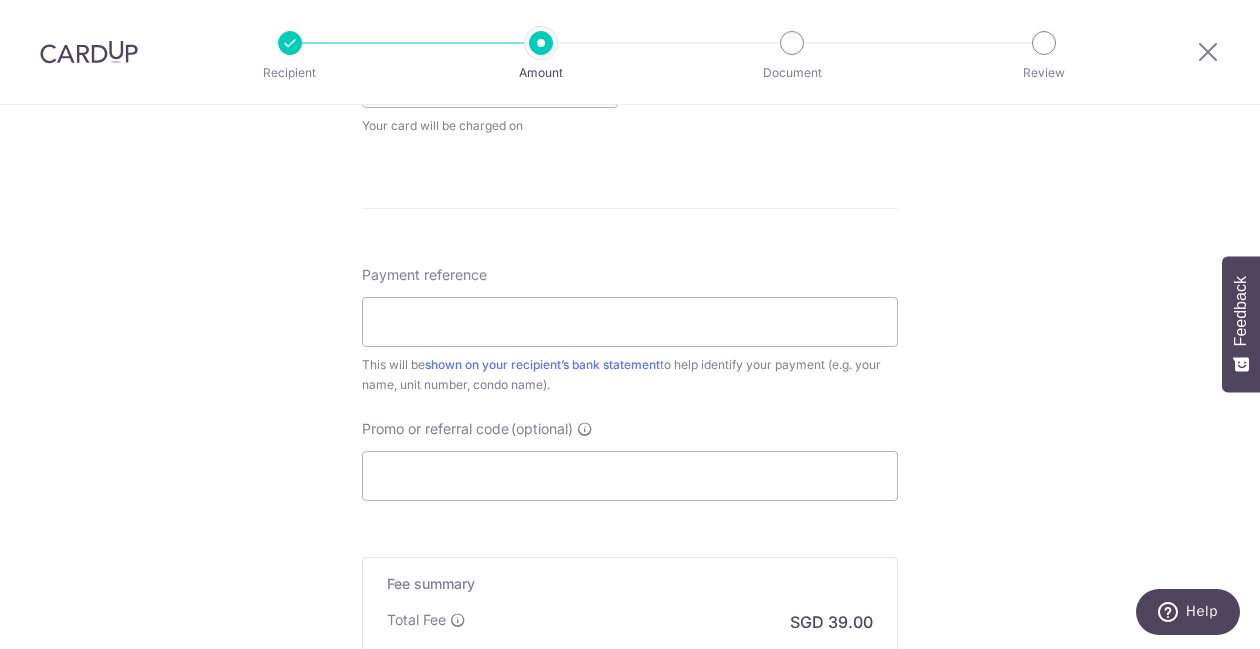 scroll, scrollTop: 1140, scrollLeft: 0, axis: vertical 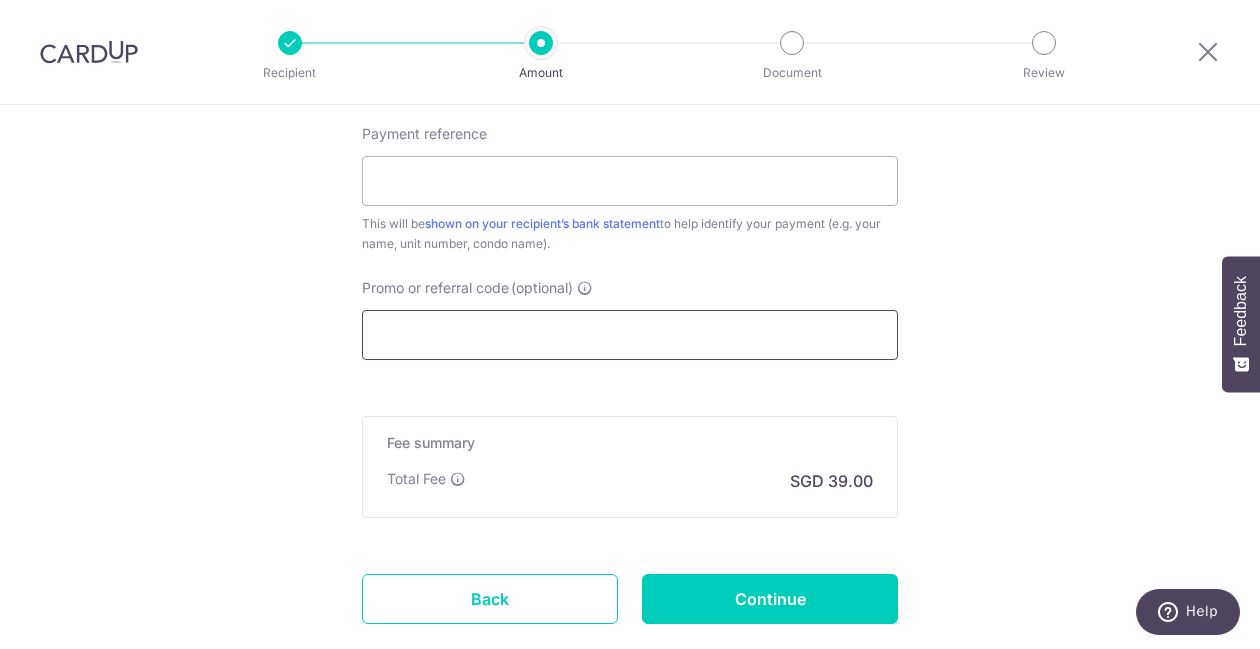 click on "Promo or referral code
(optional)" at bounding box center (630, 335) 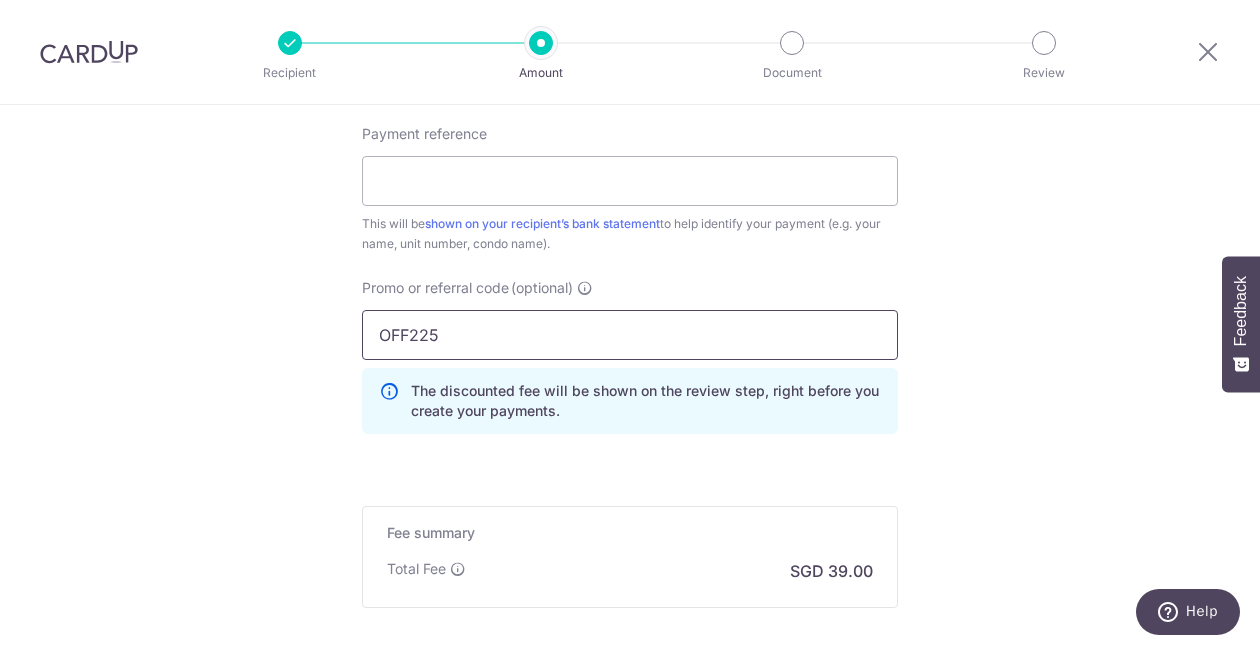 type on "OFF225" 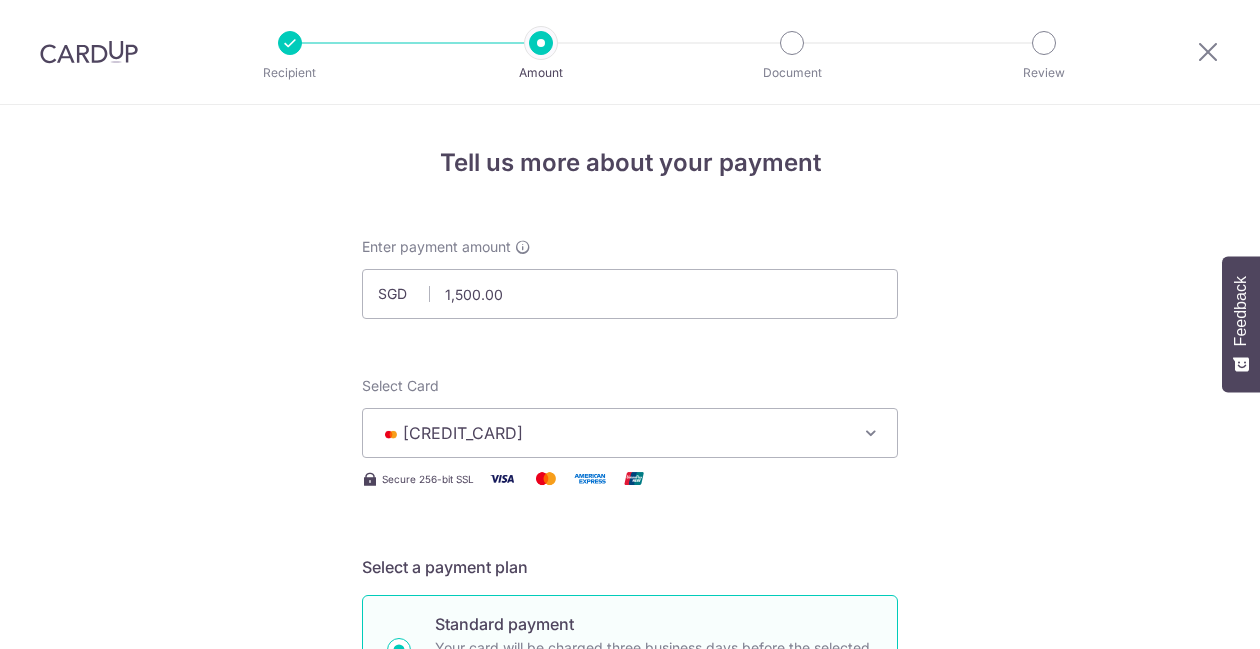 scroll, scrollTop: 0, scrollLeft: 0, axis: both 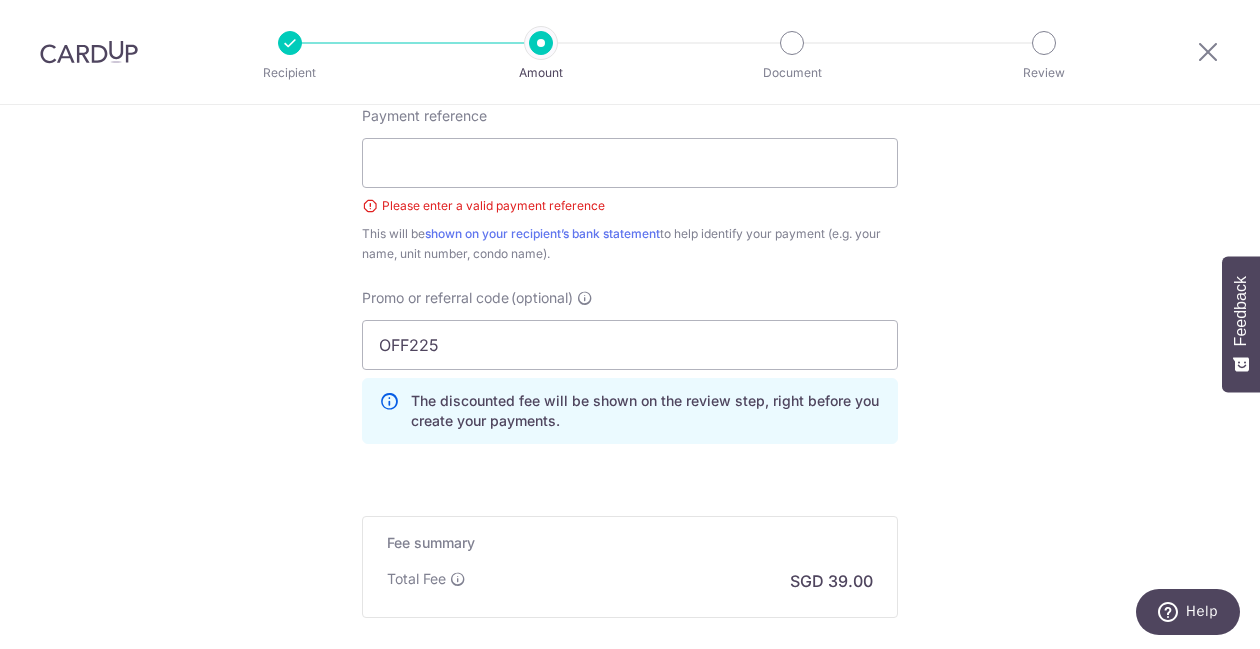 click on "Never" at bounding box center [630, -230] 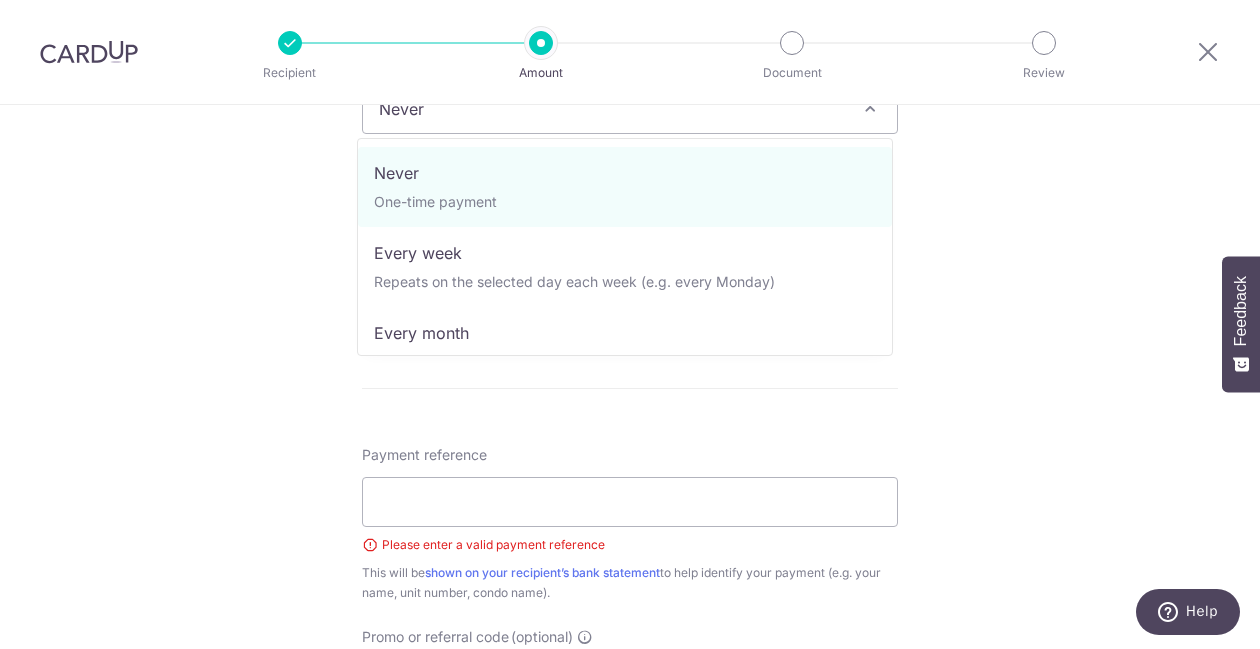 scroll, scrollTop: 846, scrollLeft: 0, axis: vertical 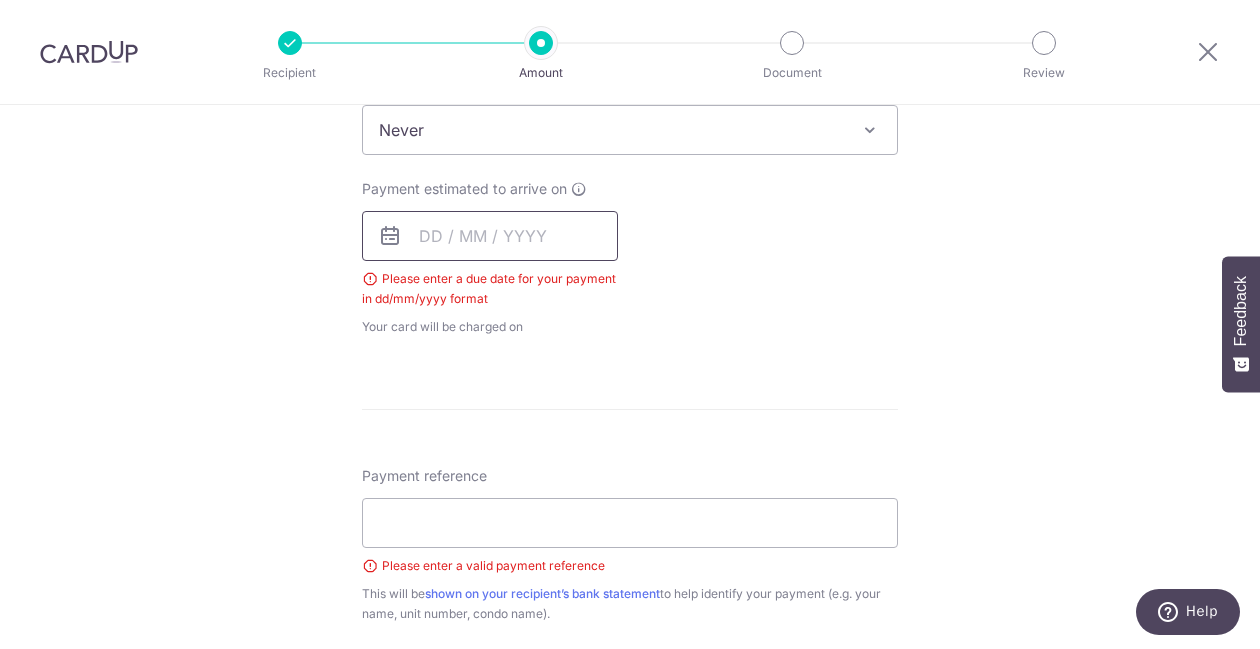 click at bounding box center (490, 236) 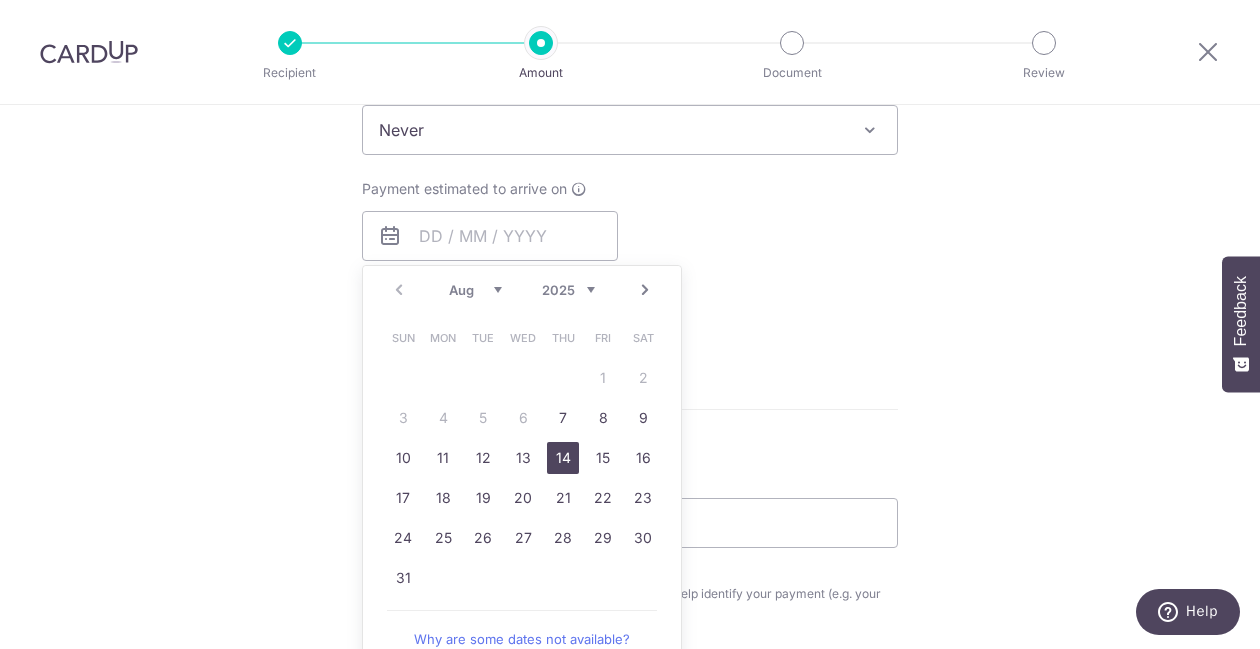 click on "14" at bounding box center (563, 458) 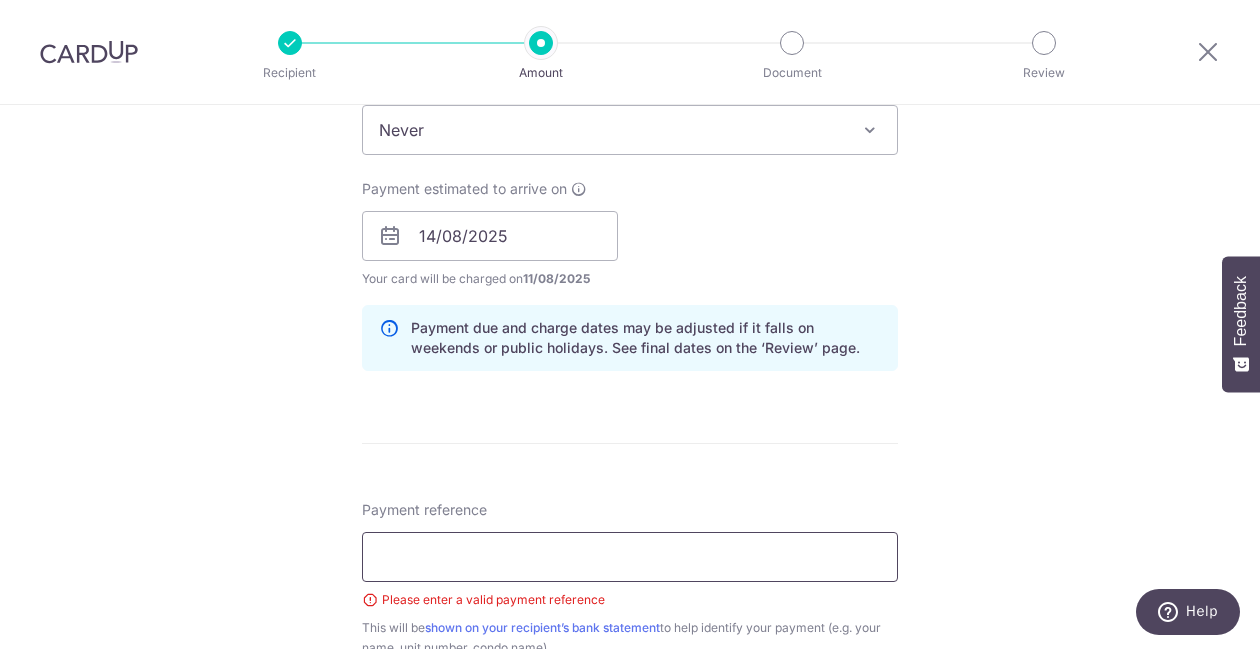 click on "Payment reference" at bounding box center [630, 557] 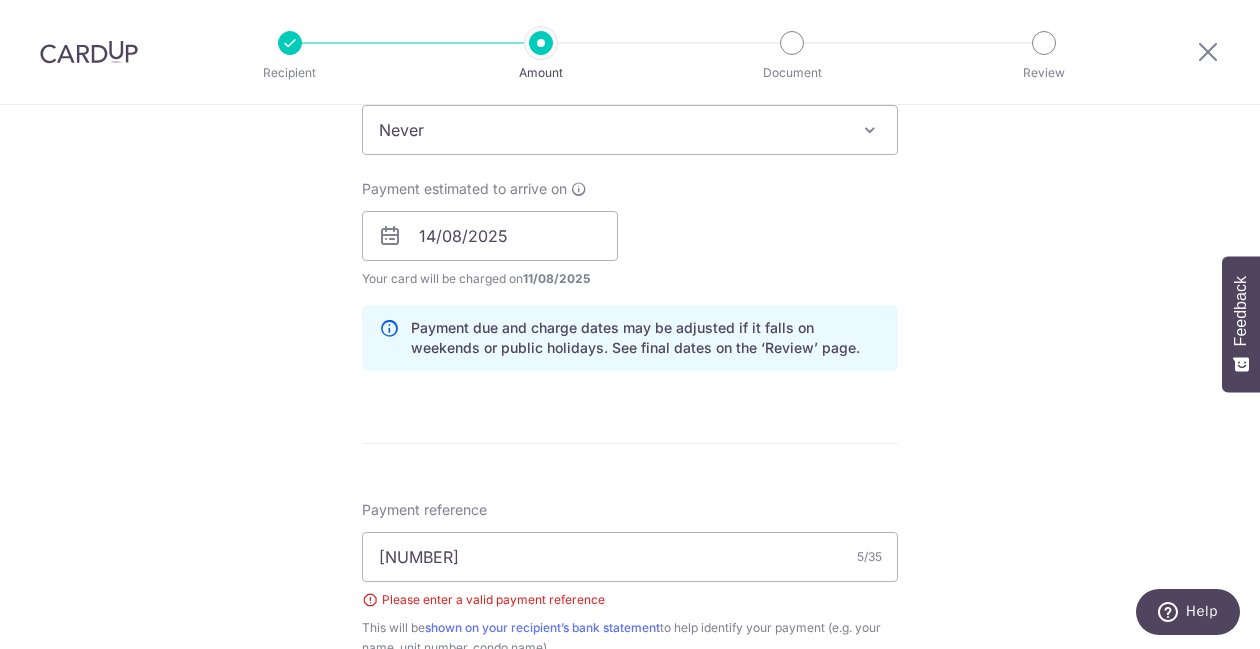 click on "Tell us more about your payment
Enter payment amount
SGD
1,500.00
1500.00
Select Card
**** 2956
Add credit card
Your Cards
**** 2956
Secure 256-bit SSL
Text
New card details
Card
Secure 256-bit SSL" at bounding box center (630, 263) 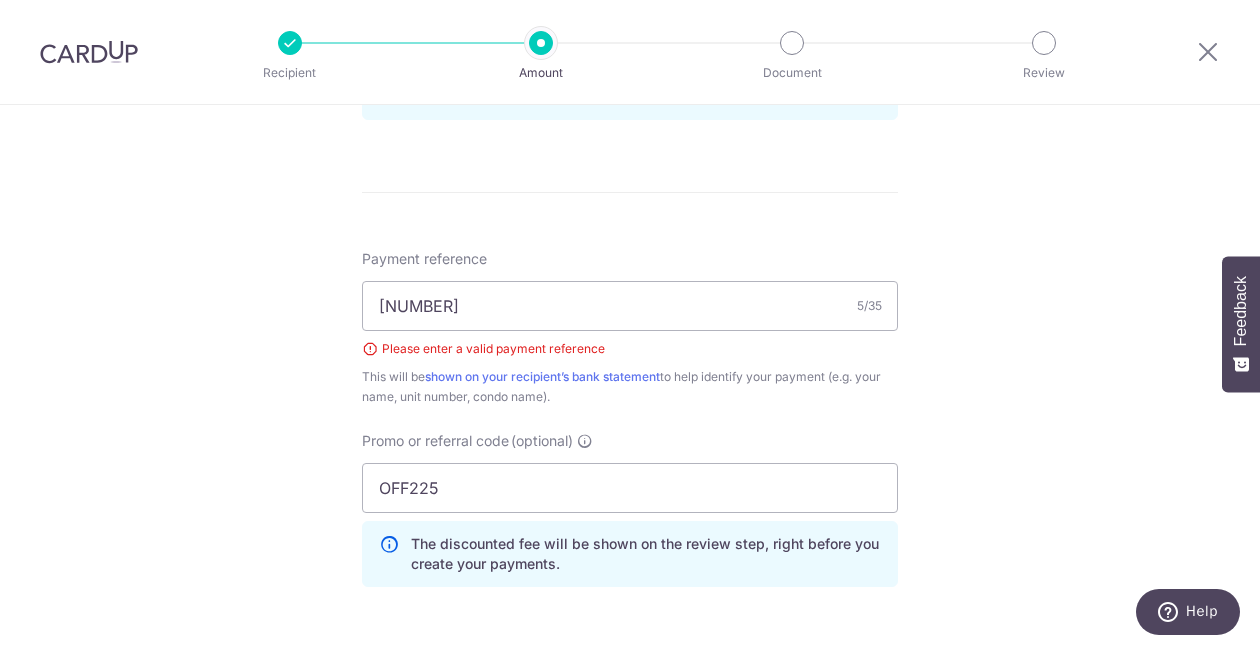 scroll, scrollTop: 1111, scrollLeft: 0, axis: vertical 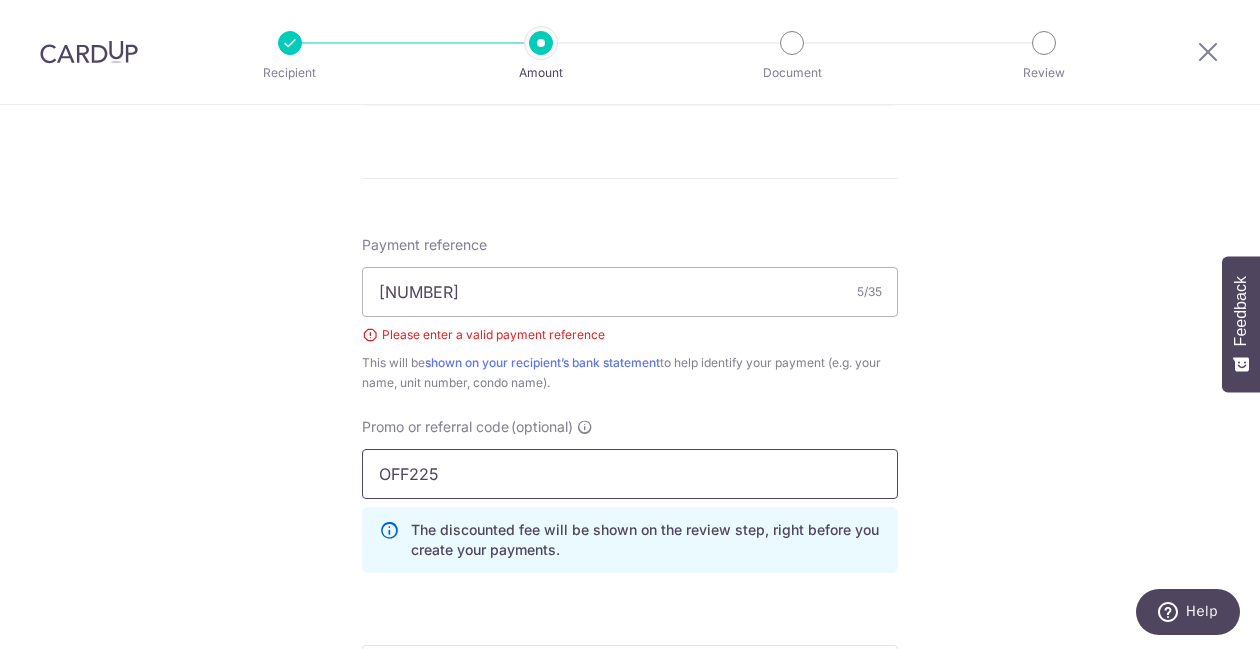 click on "OFF225" at bounding box center (630, 474) 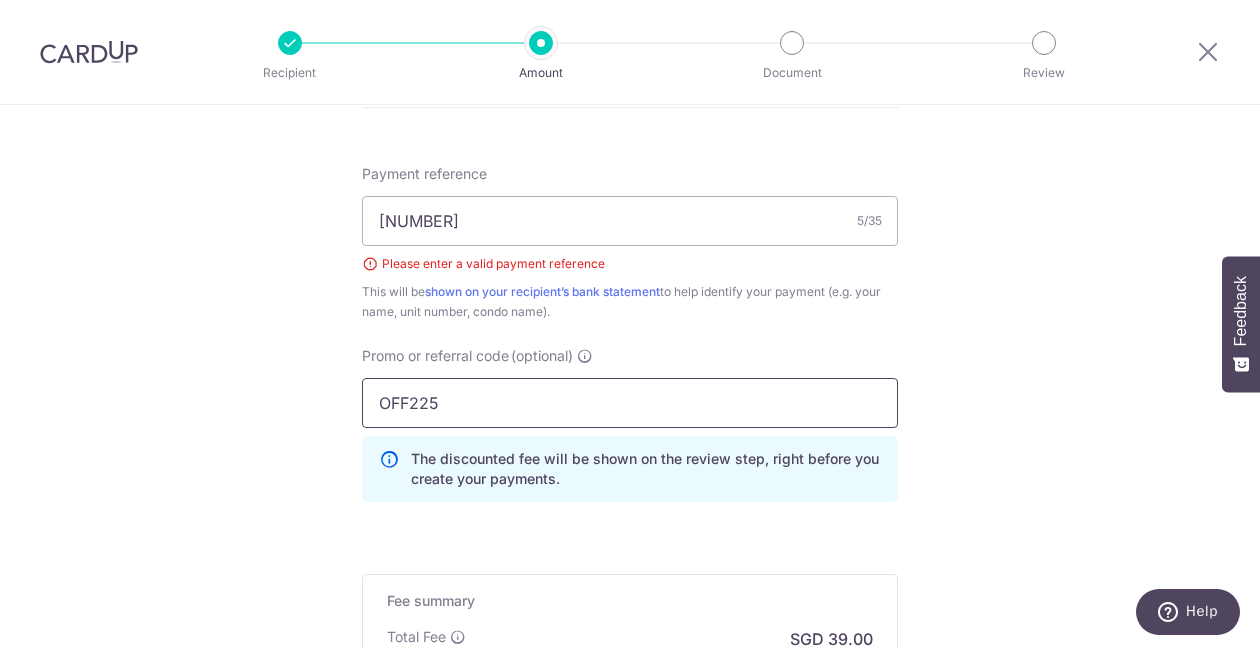 scroll, scrollTop: 1184, scrollLeft: 0, axis: vertical 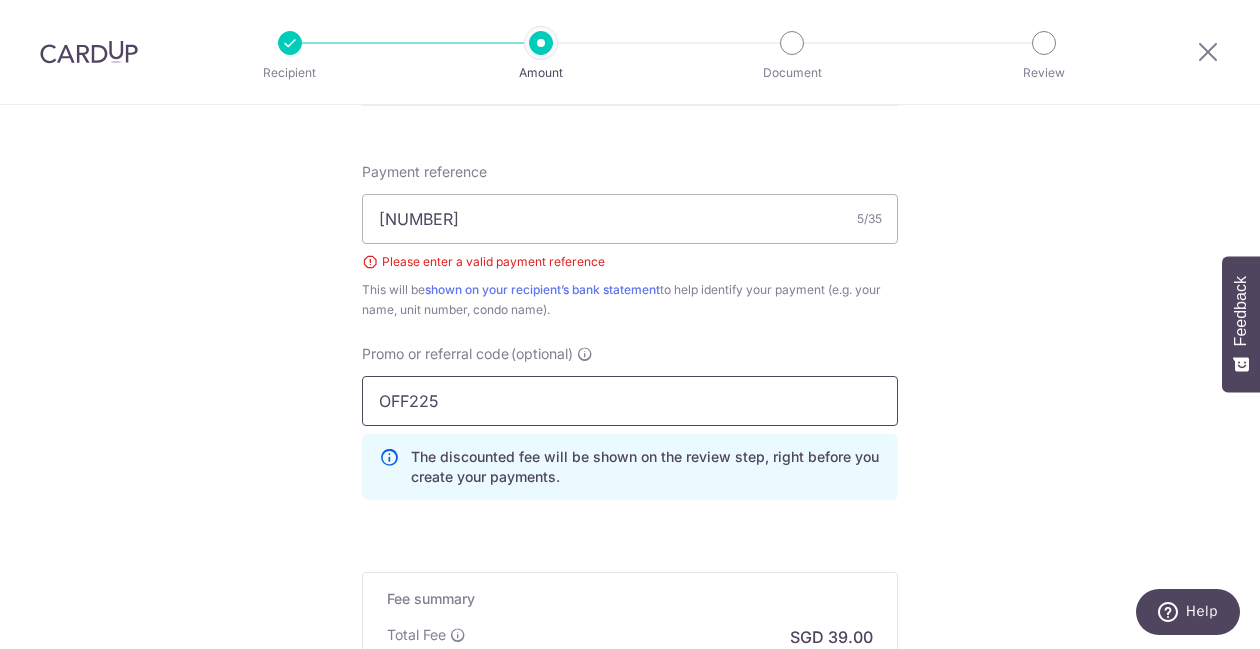 click on "OFF225" at bounding box center (630, 401) 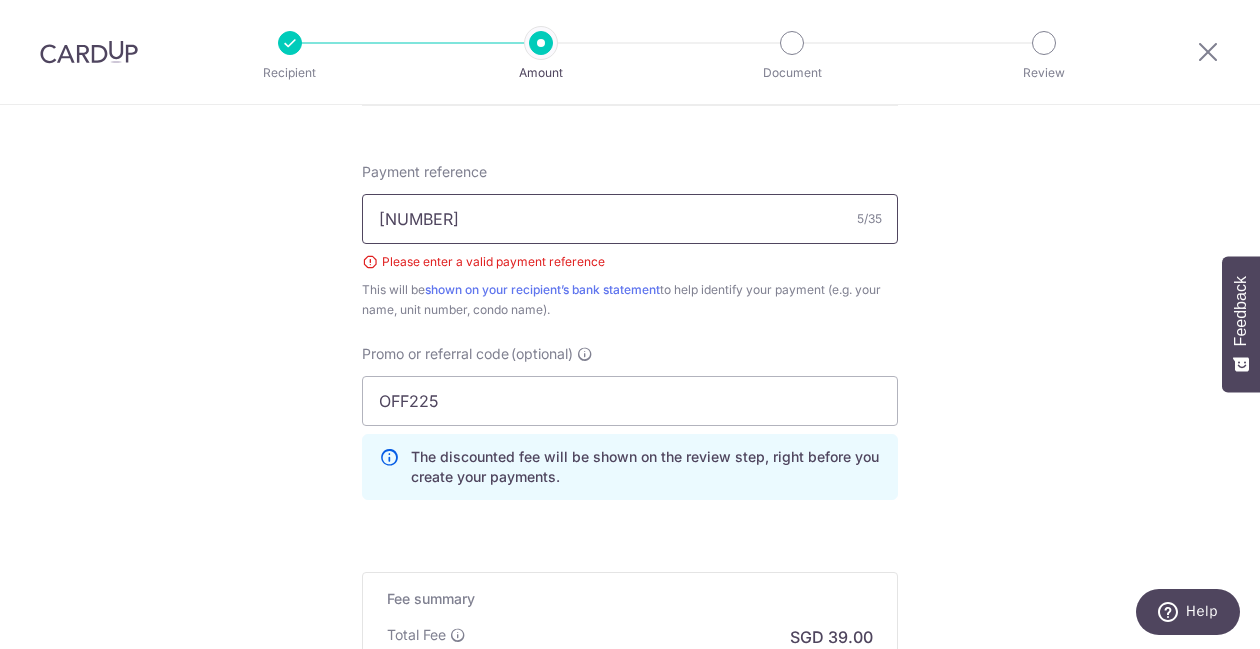click on "12356" at bounding box center (630, 219) 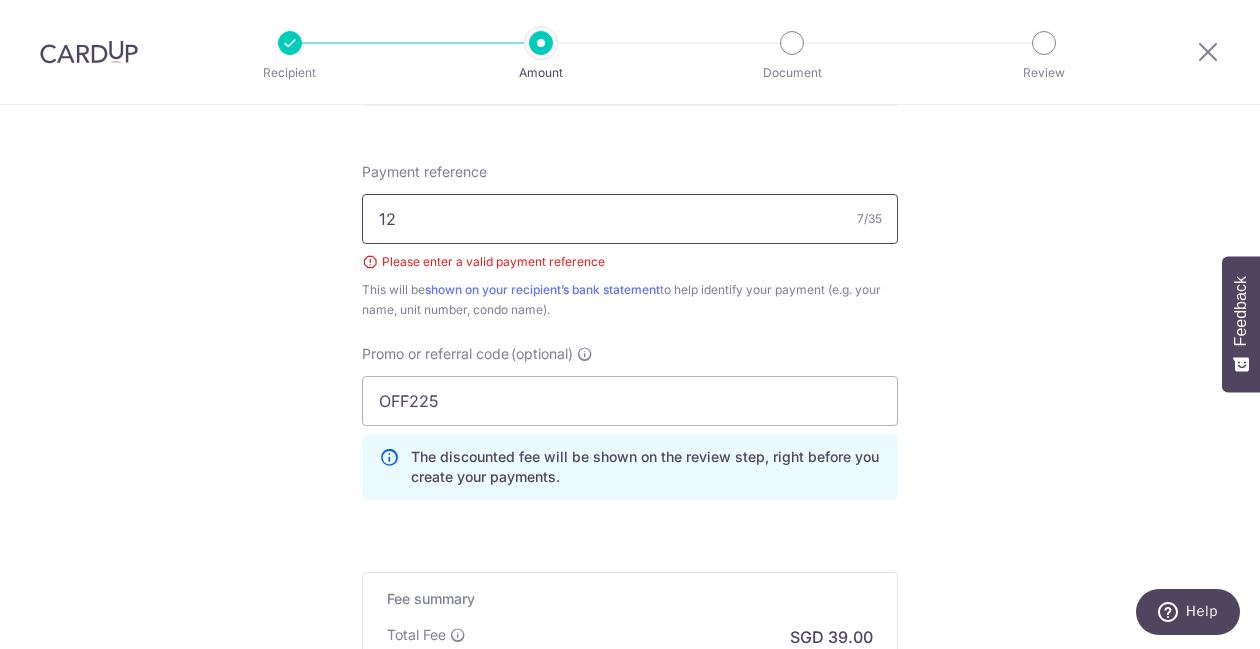 type on "1" 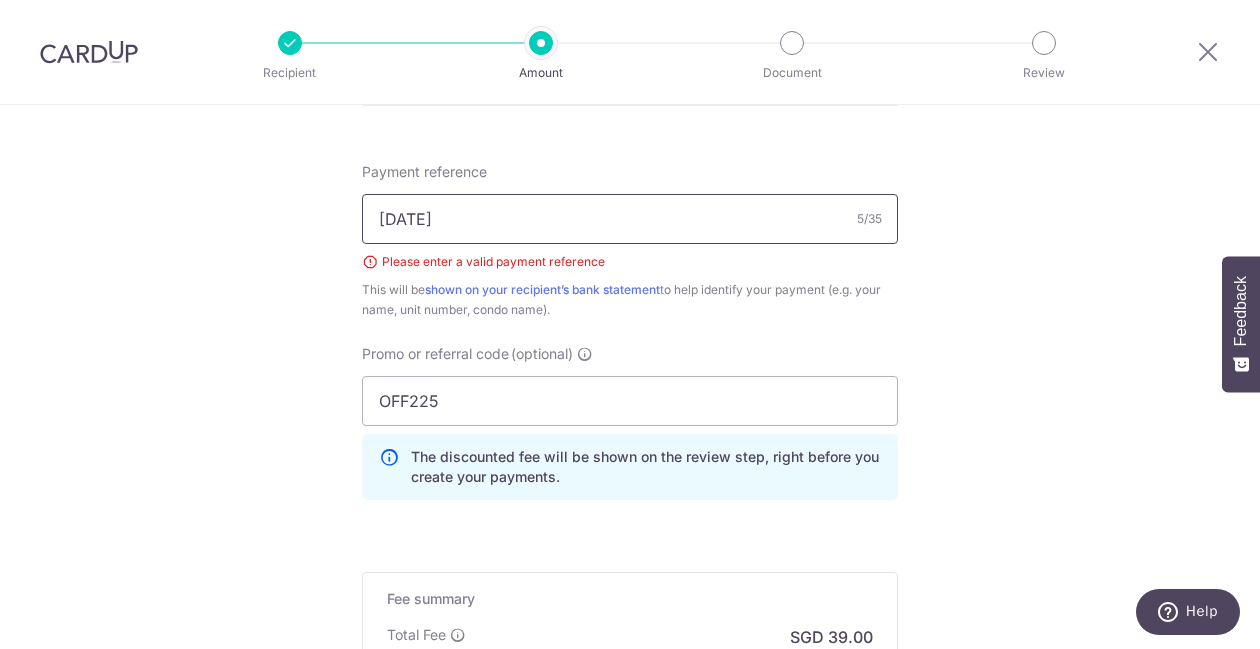 type on "05-02" 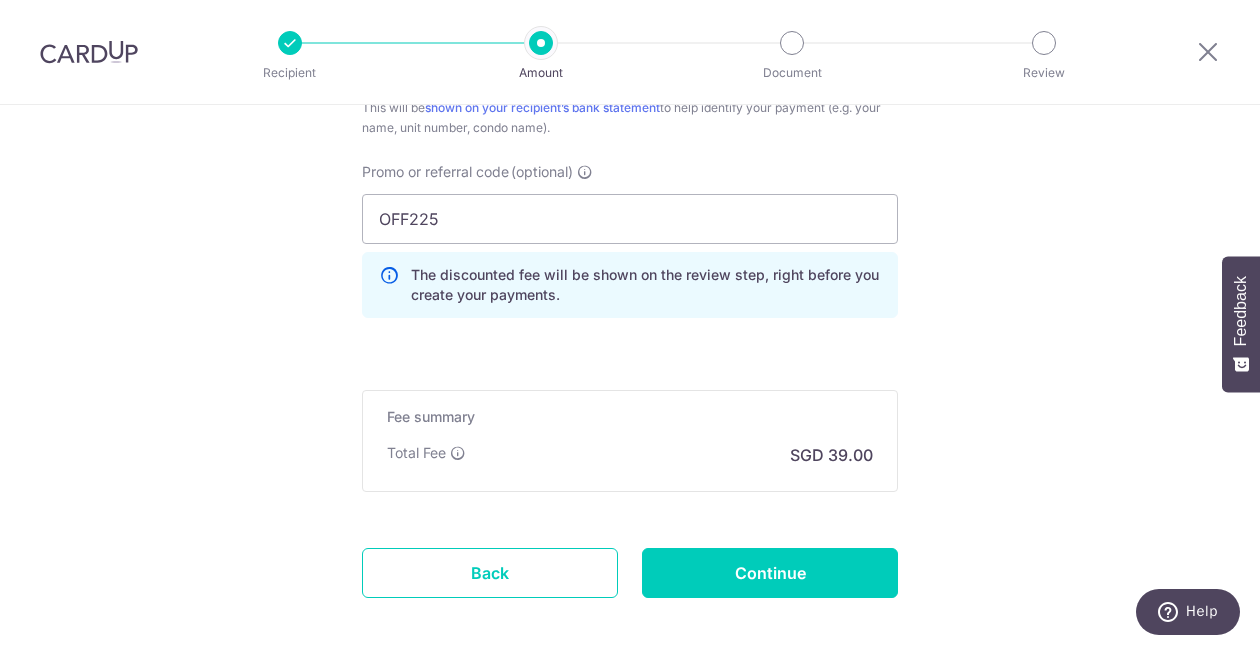 scroll, scrollTop: 1368, scrollLeft: 0, axis: vertical 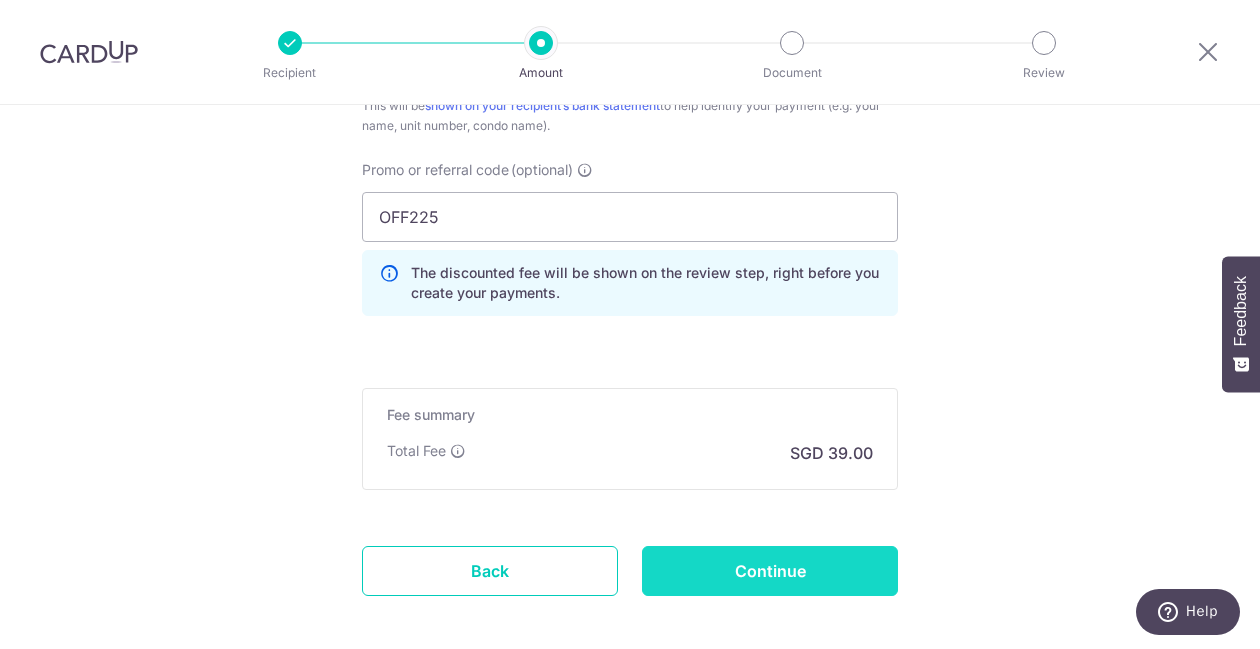 click on "Continue" at bounding box center [770, 571] 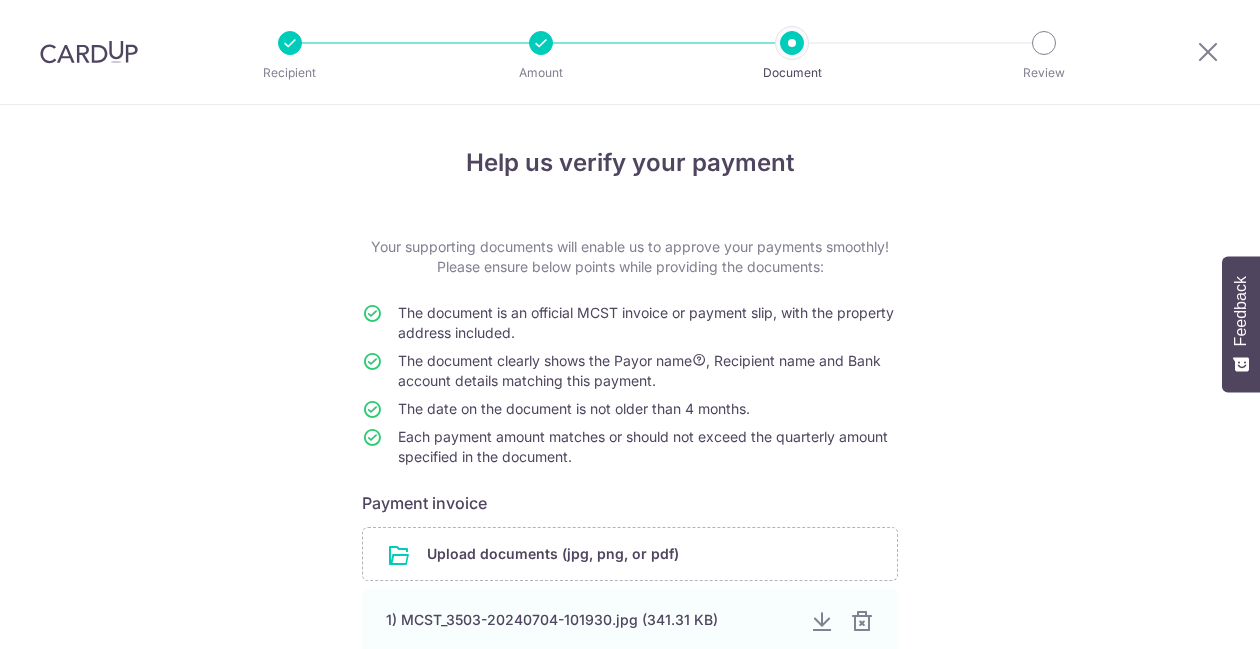 scroll, scrollTop: 0, scrollLeft: 0, axis: both 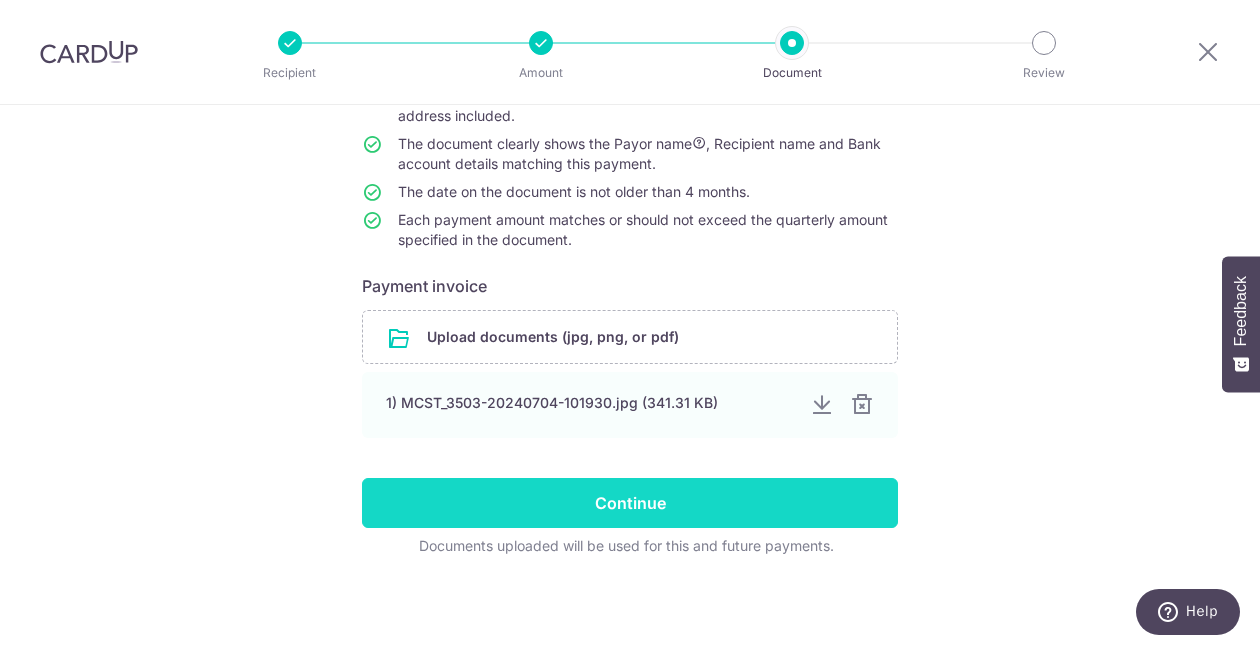 click on "Continue" at bounding box center [630, 503] 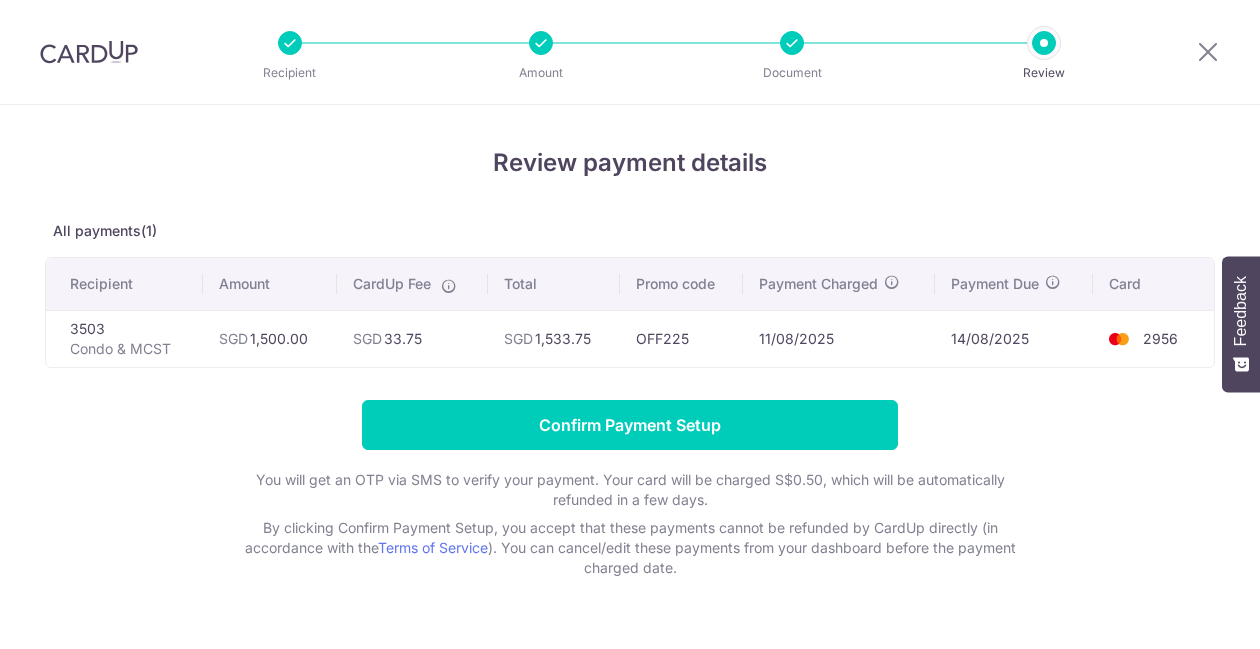 scroll, scrollTop: 0, scrollLeft: 0, axis: both 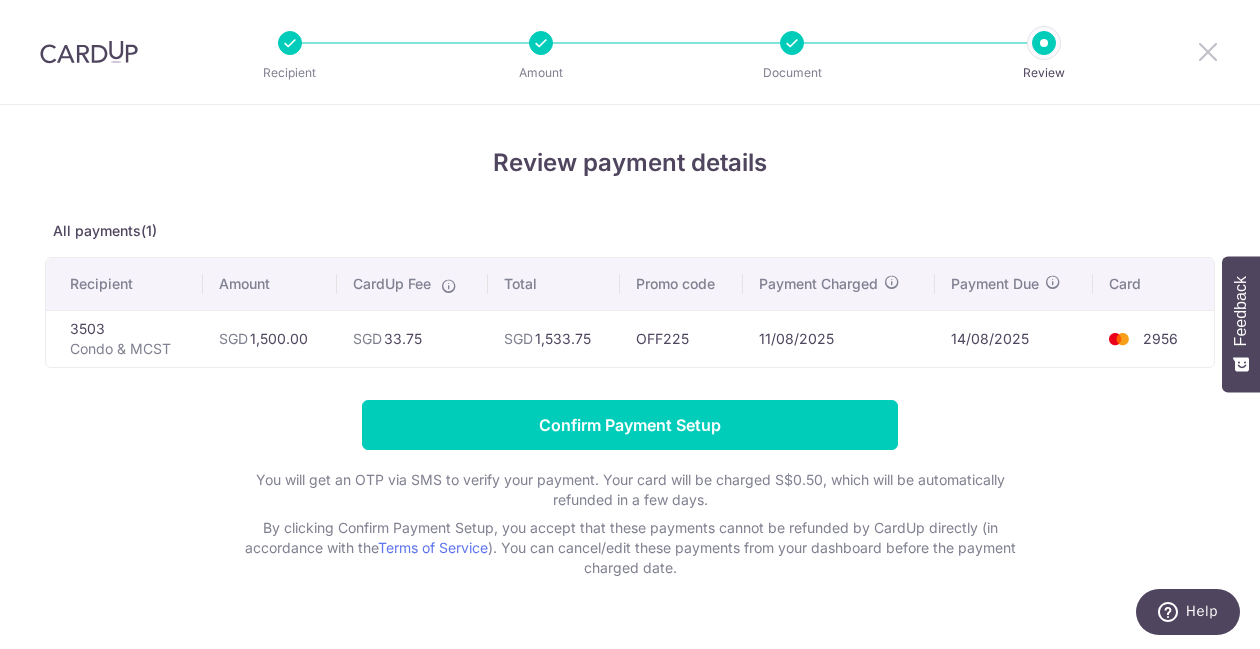 click at bounding box center (1208, 51) 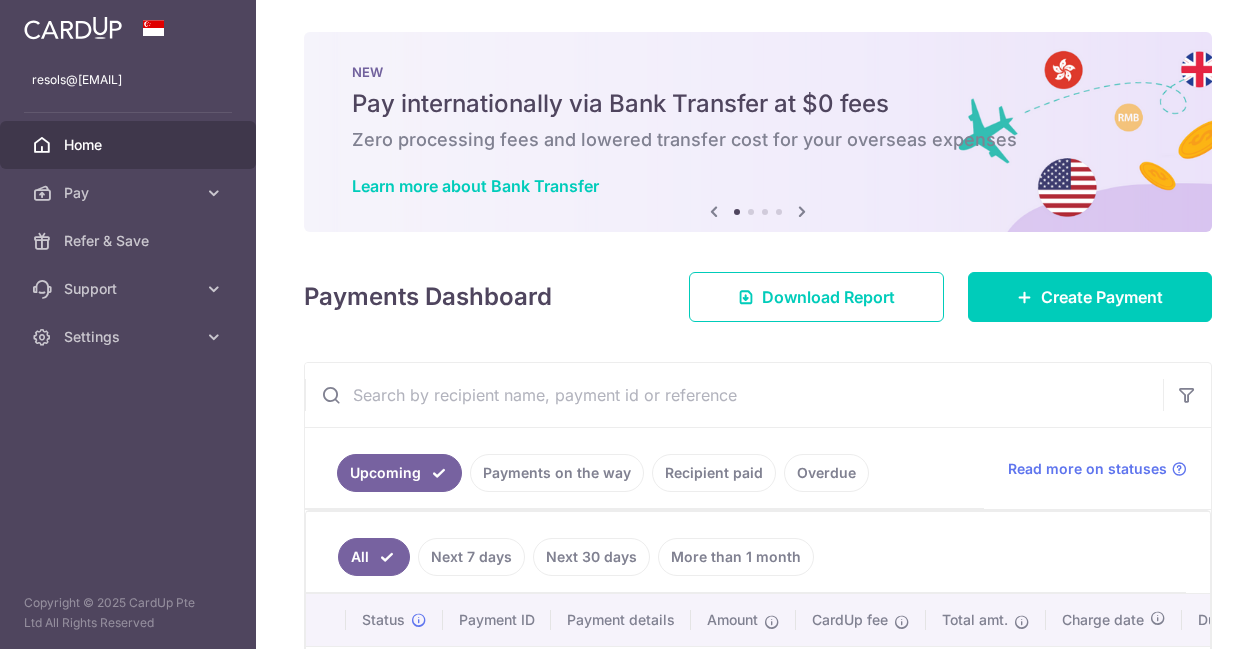 scroll, scrollTop: 0, scrollLeft: 0, axis: both 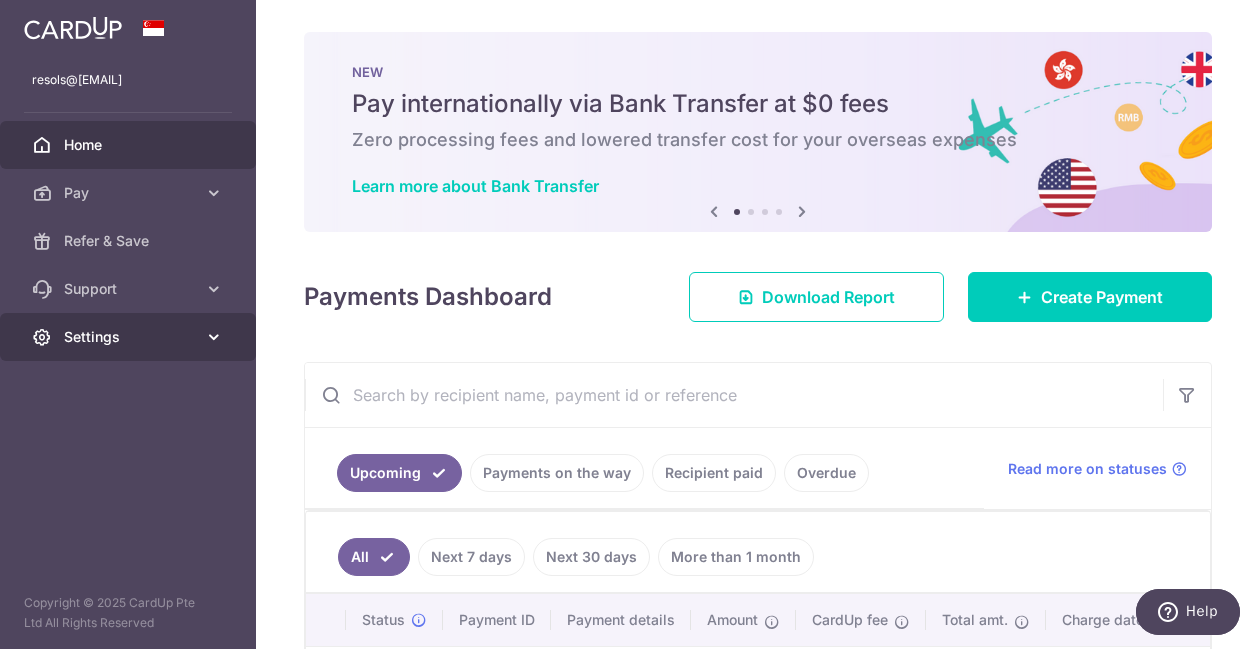 click on "Settings" at bounding box center [128, 337] 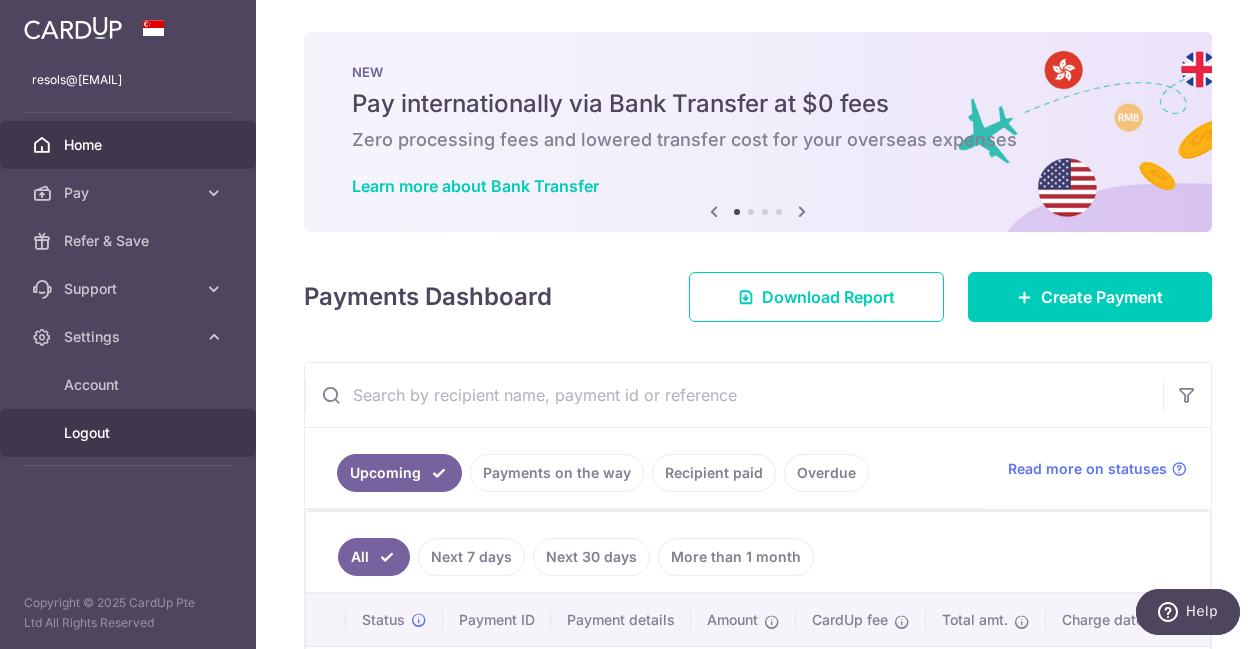 click on "Logout" at bounding box center (130, 433) 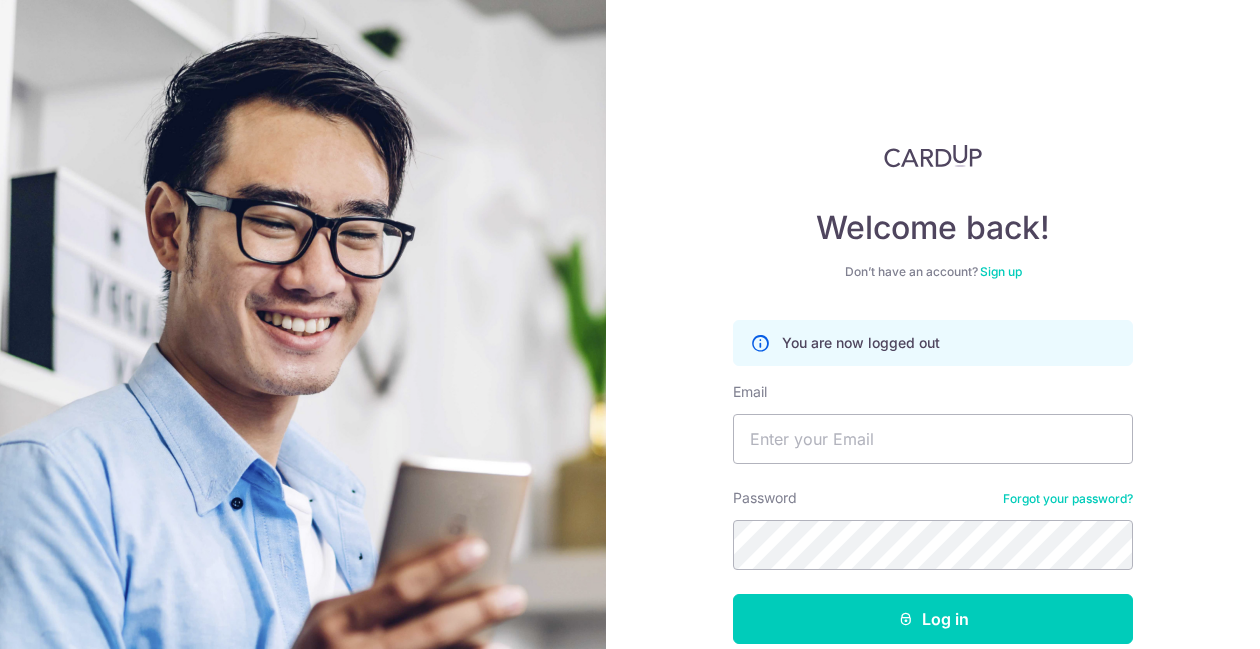 scroll, scrollTop: 0, scrollLeft: 0, axis: both 